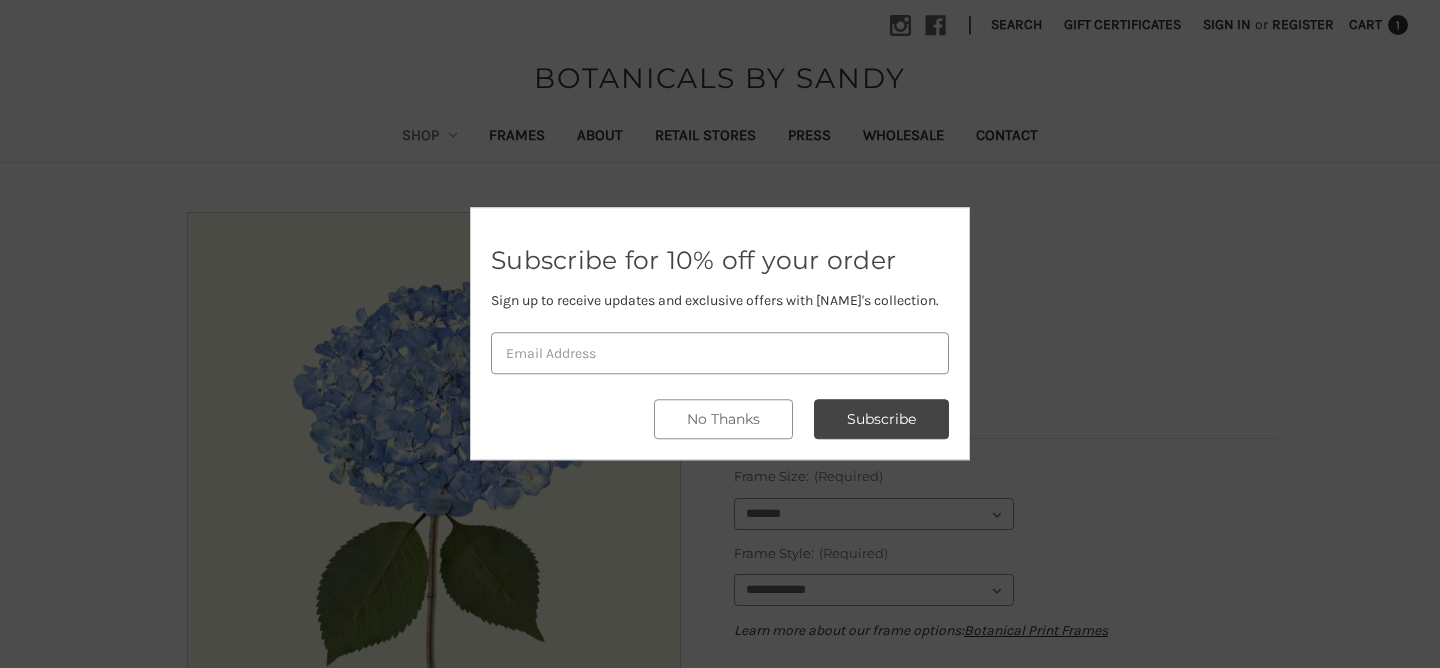 scroll, scrollTop: 220, scrollLeft: 0, axis: vertical 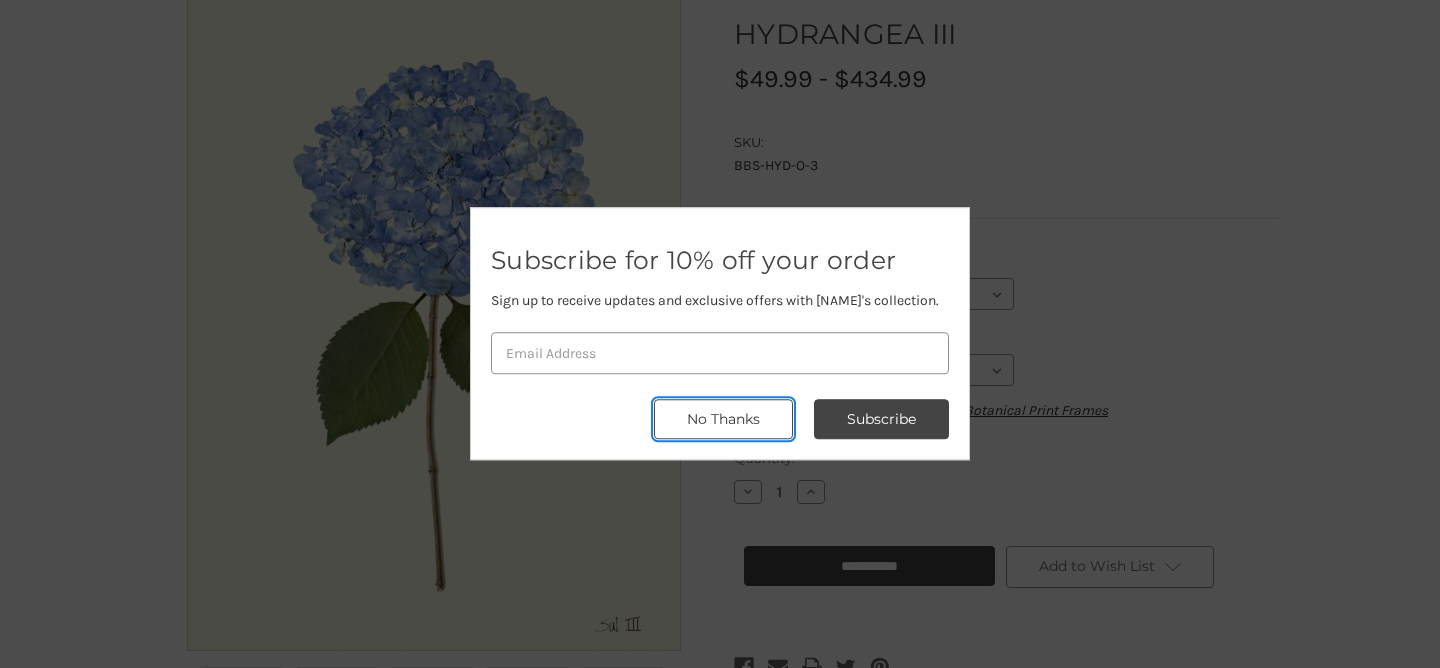 click on "No Thanks" at bounding box center (881, 420) 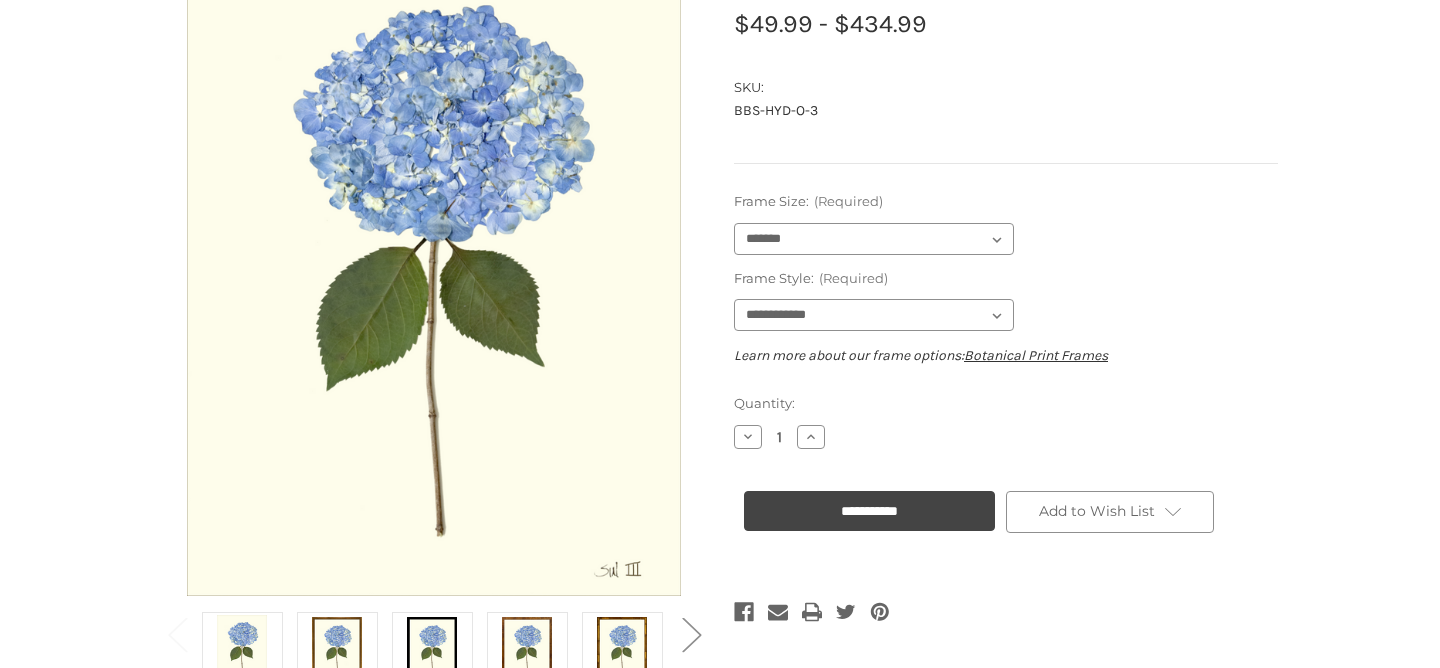 scroll, scrollTop: 284, scrollLeft: 0, axis: vertical 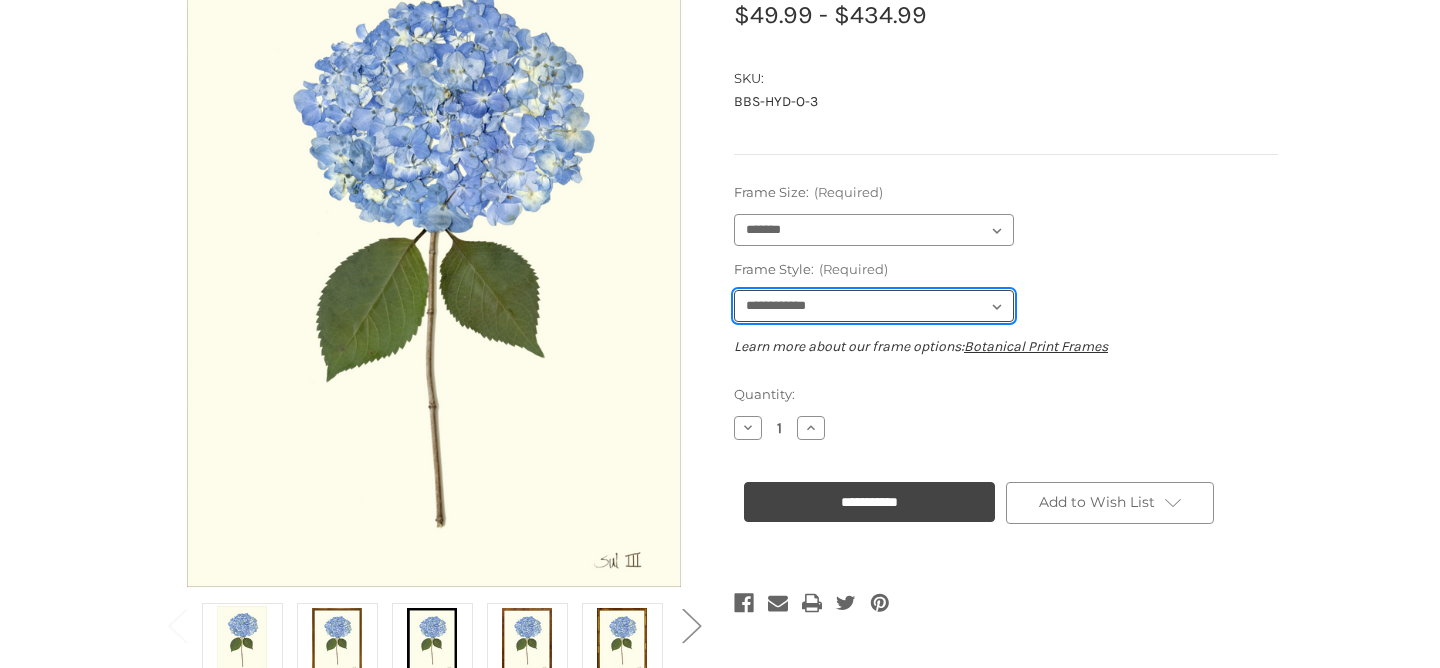 click on "**********" at bounding box center (874, 306) 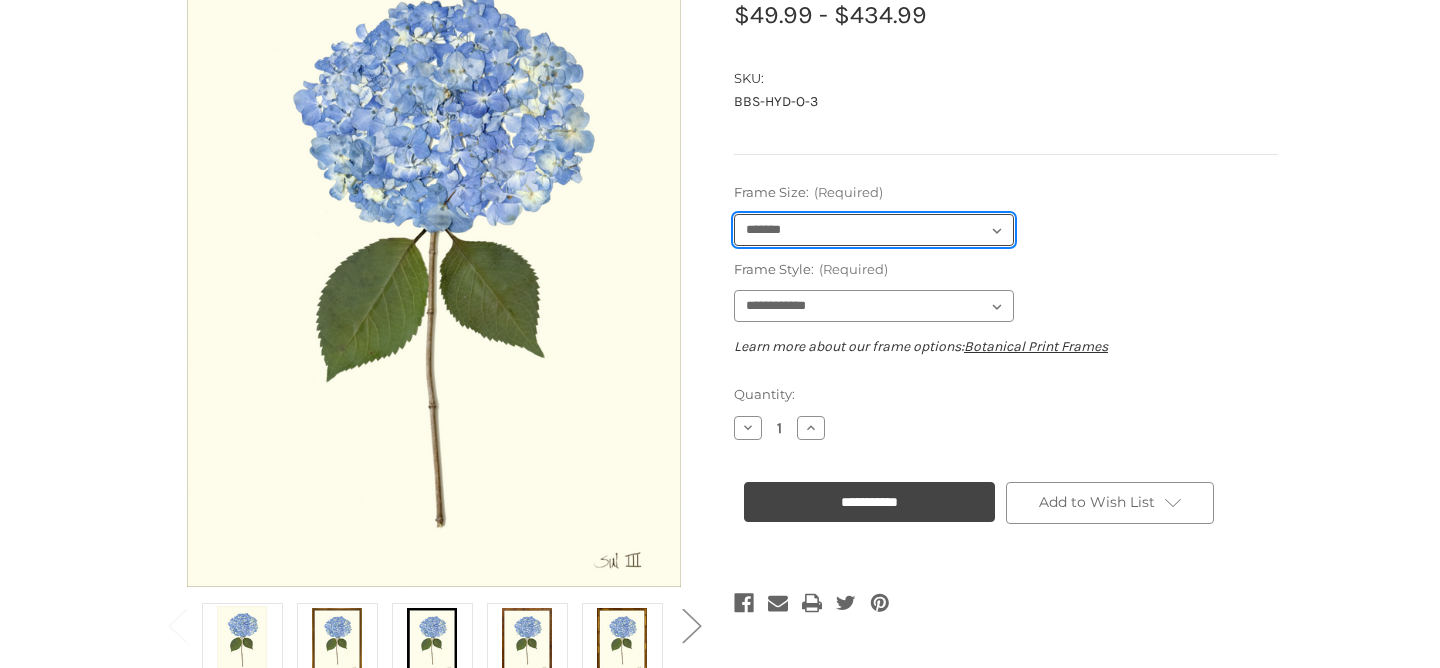 click on "**********" at bounding box center (874, 230) 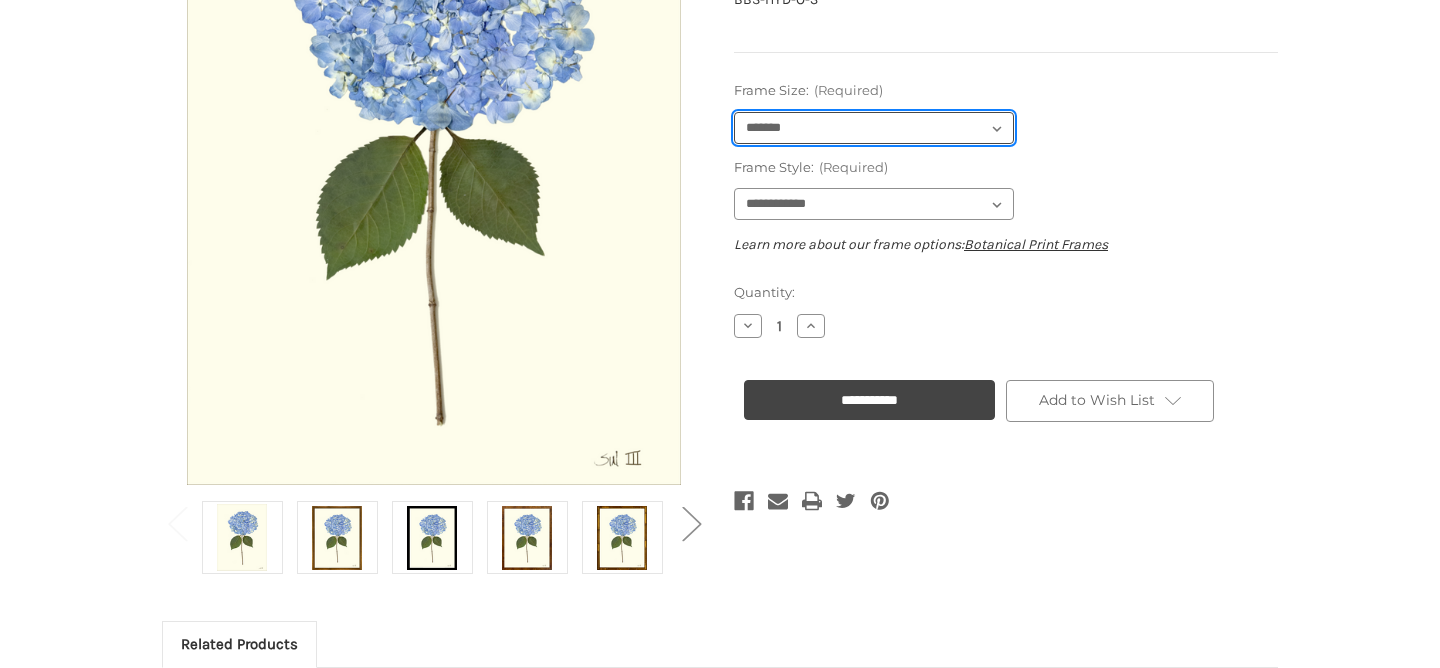 scroll, scrollTop: 387, scrollLeft: 0, axis: vertical 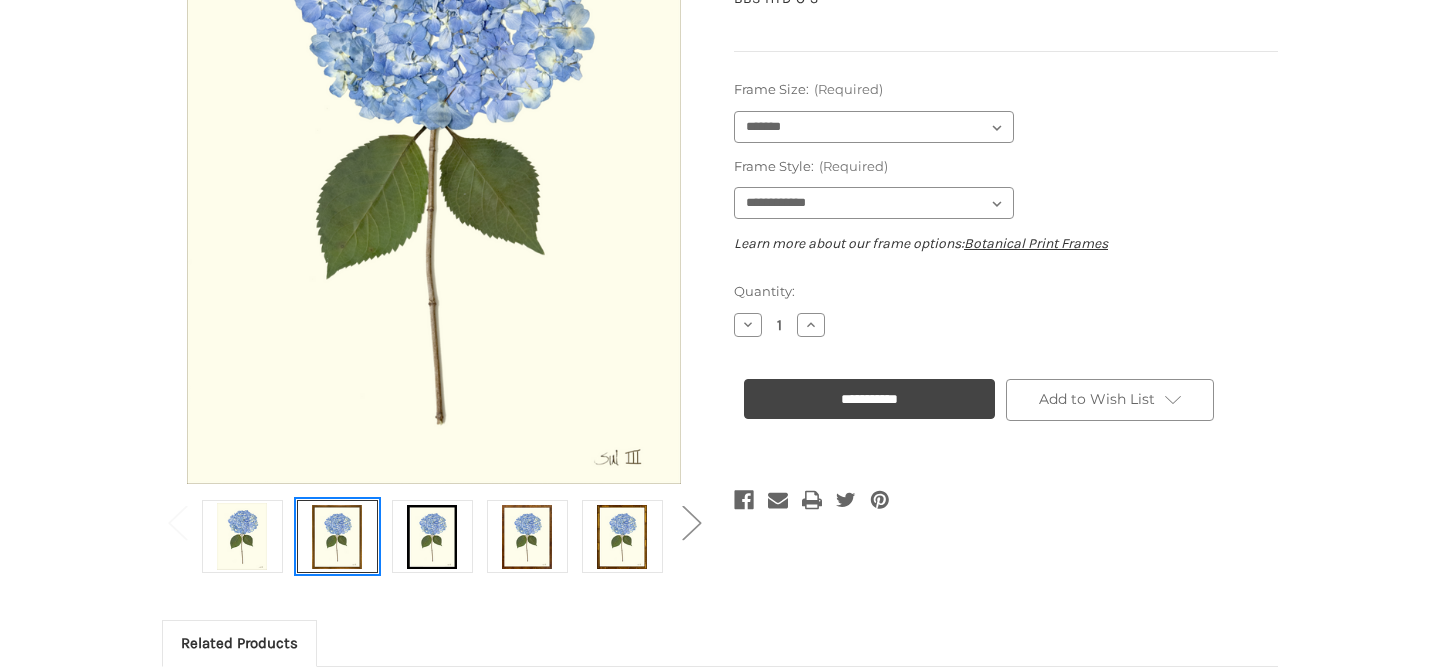 click at bounding box center [337, 536] 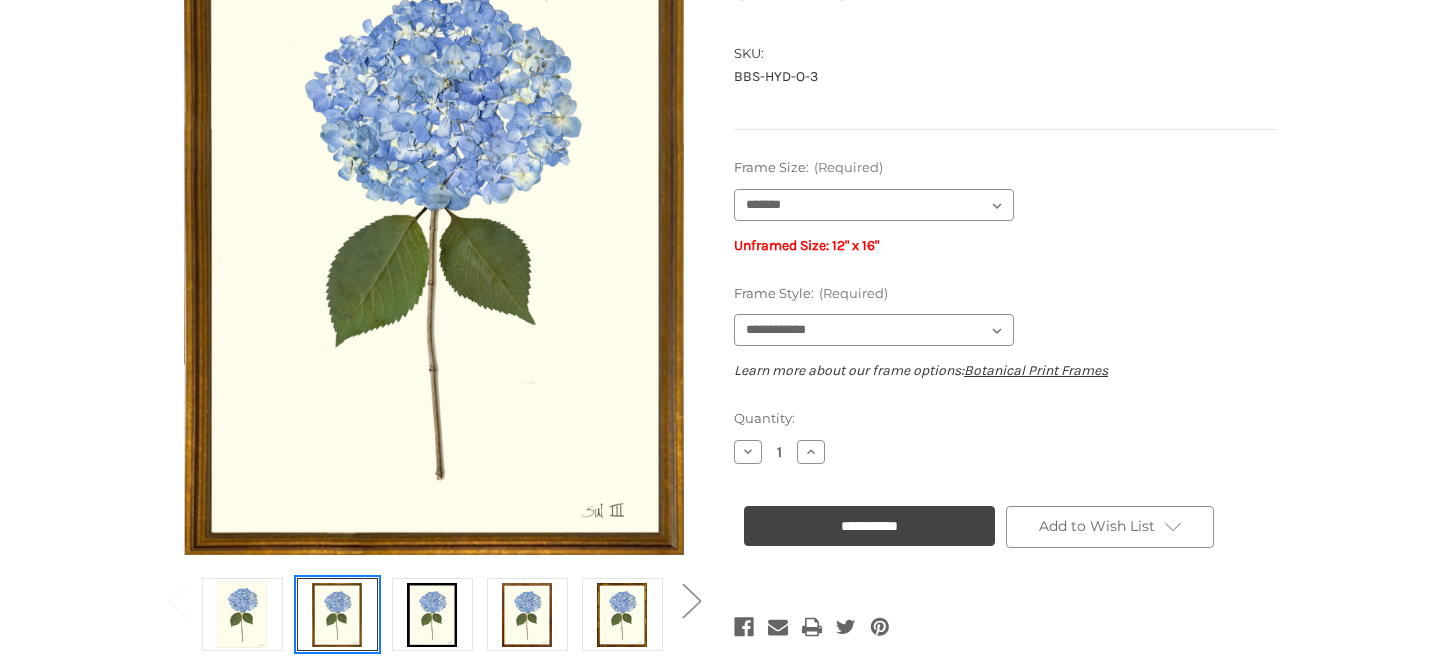 scroll, scrollTop: 286, scrollLeft: 0, axis: vertical 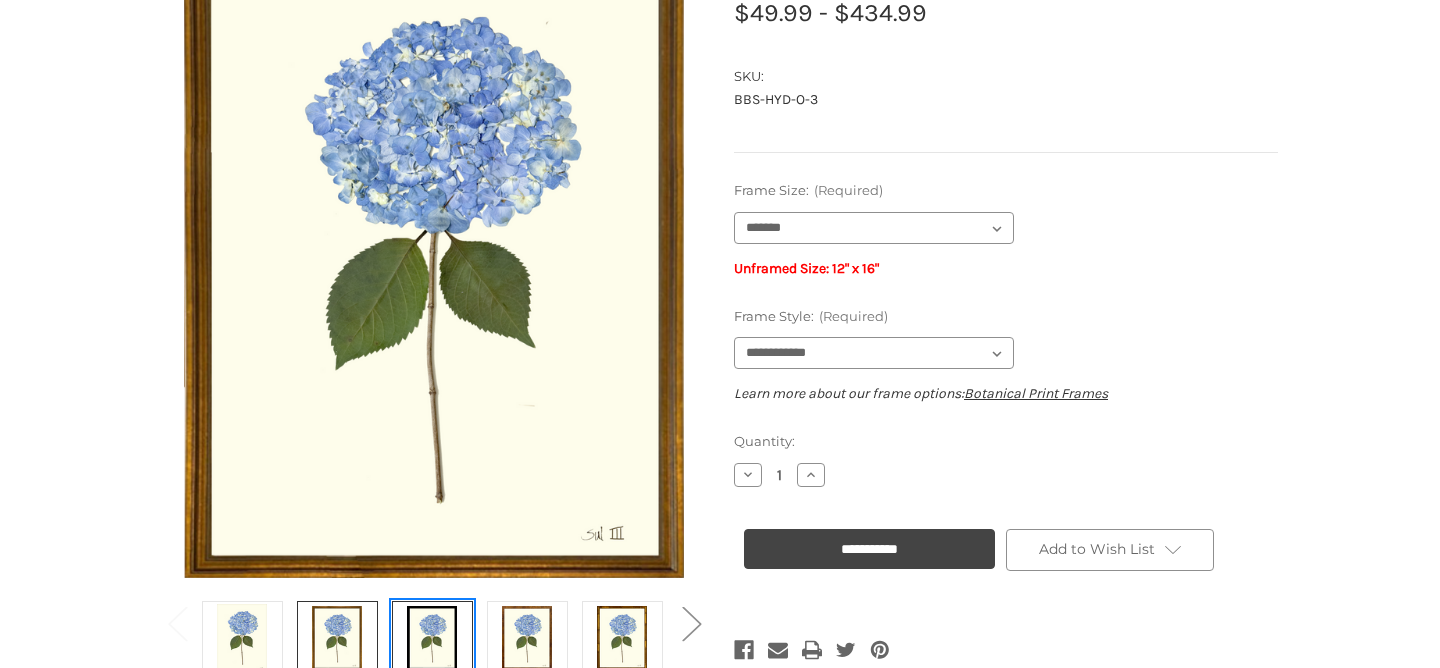 click at bounding box center (432, 637) 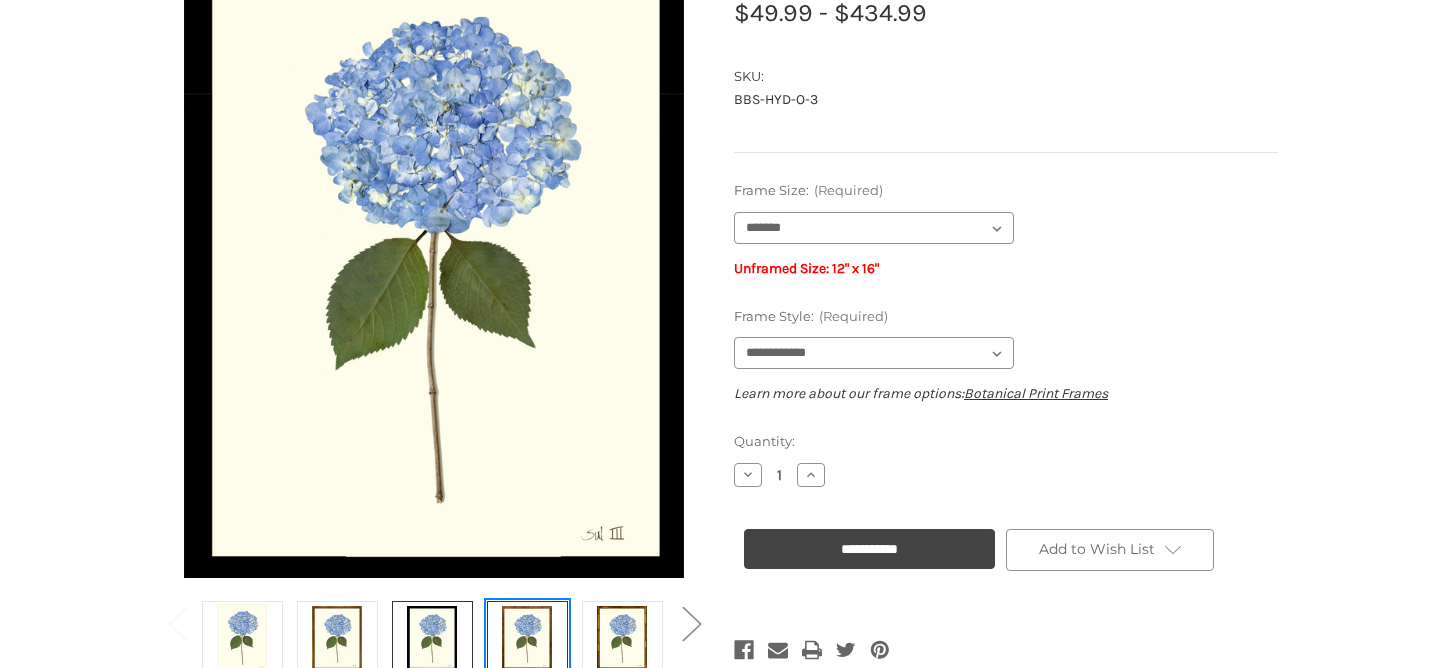 click at bounding box center (527, 637) 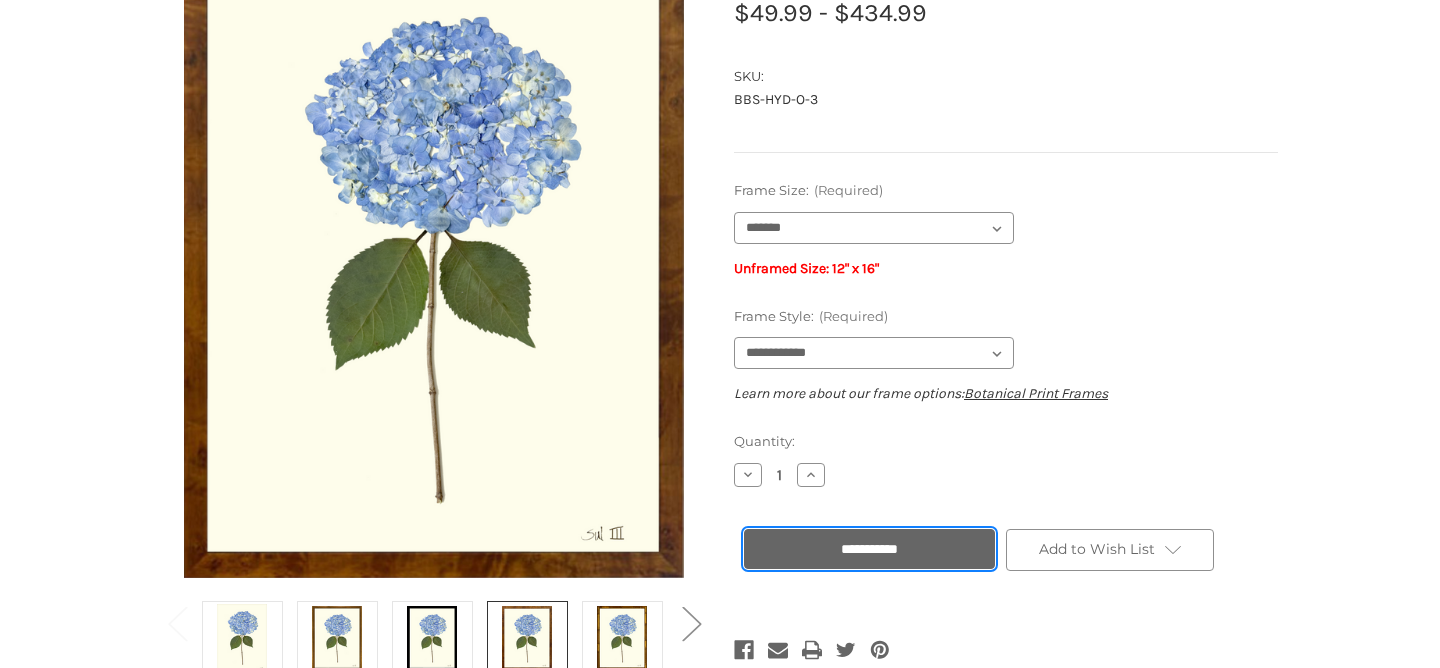 click on "**********" at bounding box center [869, 549] 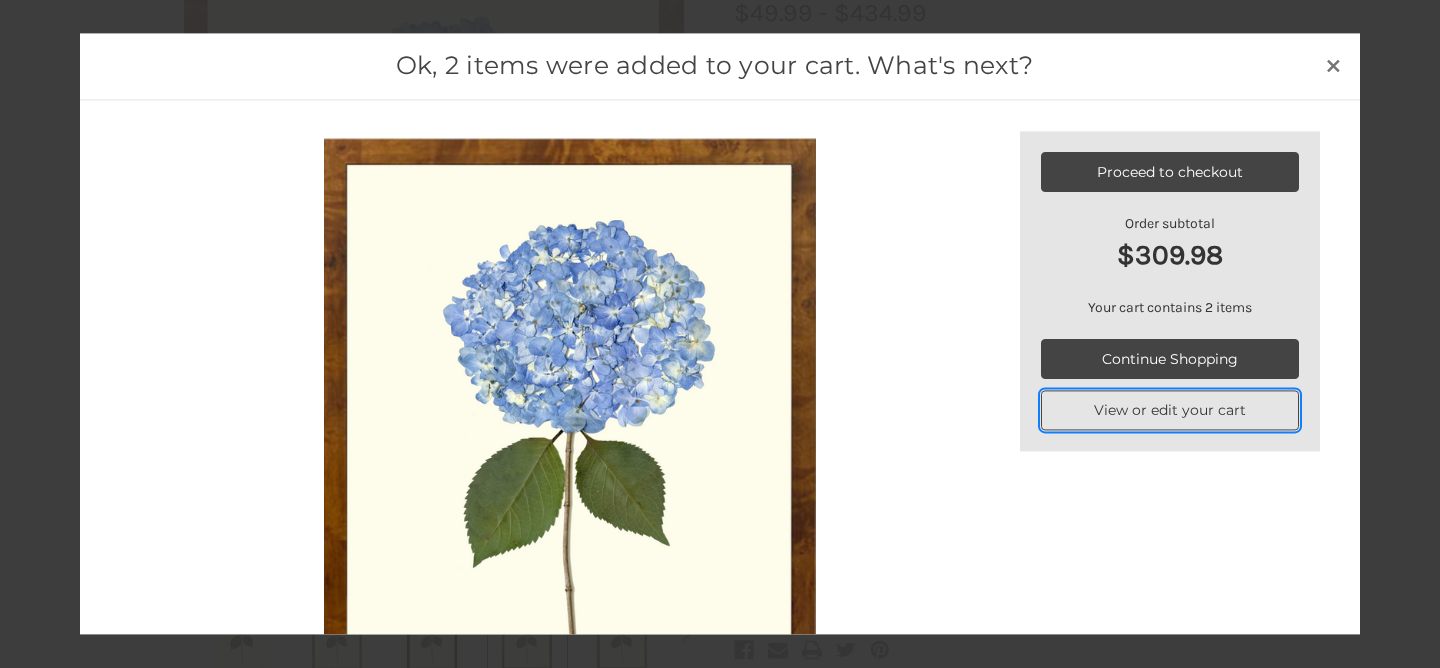 click on "View or edit your cart" at bounding box center [1170, 410] 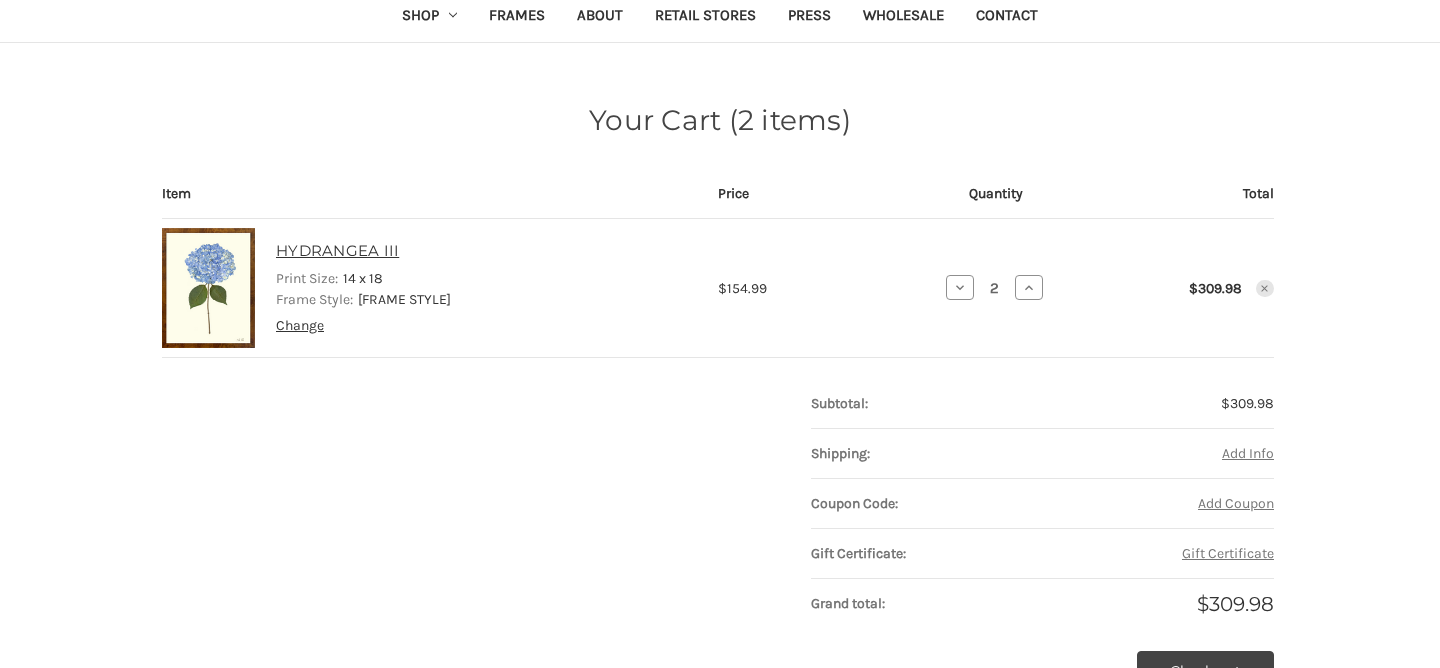 scroll, scrollTop: 127, scrollLeft: 0, axis: vertical 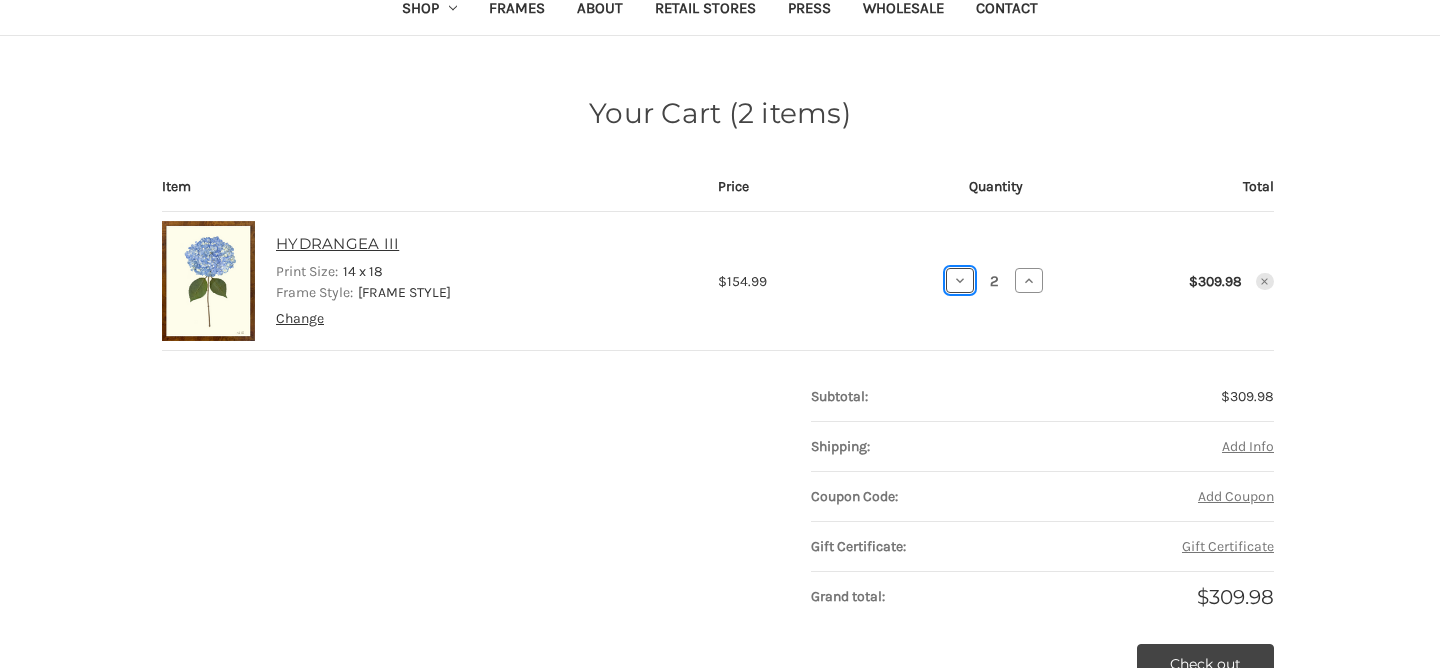 click on "Decrease Quantity of HYDRANGEA III" at bounding box center (960, 280) 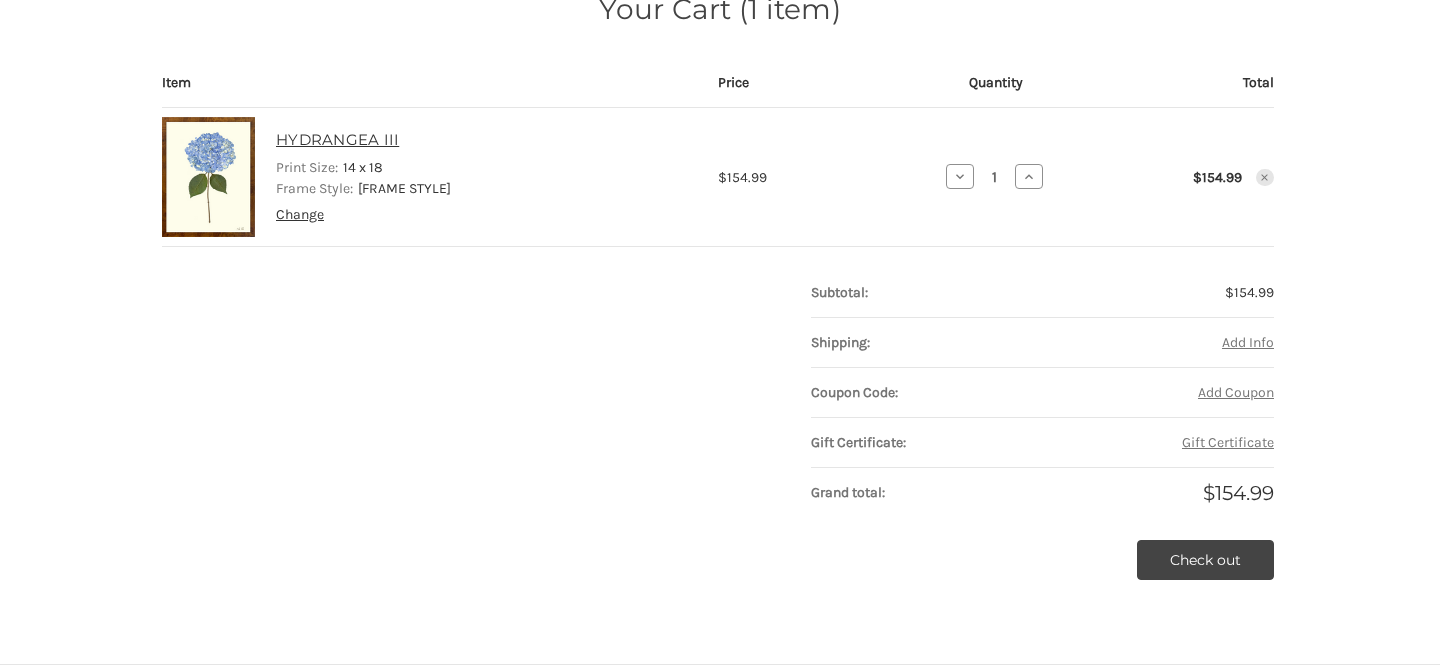 scroll, scrollTop: 0, scrollLeft: 0, axis: both 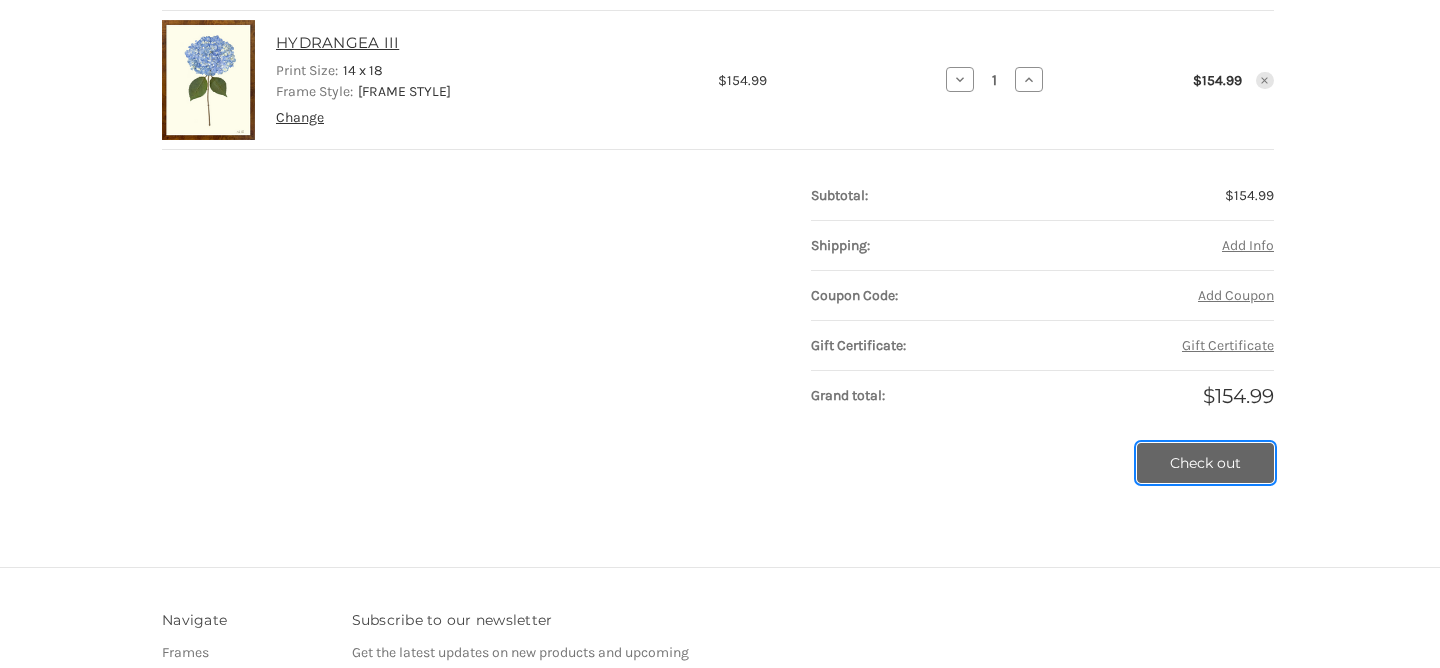 click on "Check out" at bounding box center [1205, 463] 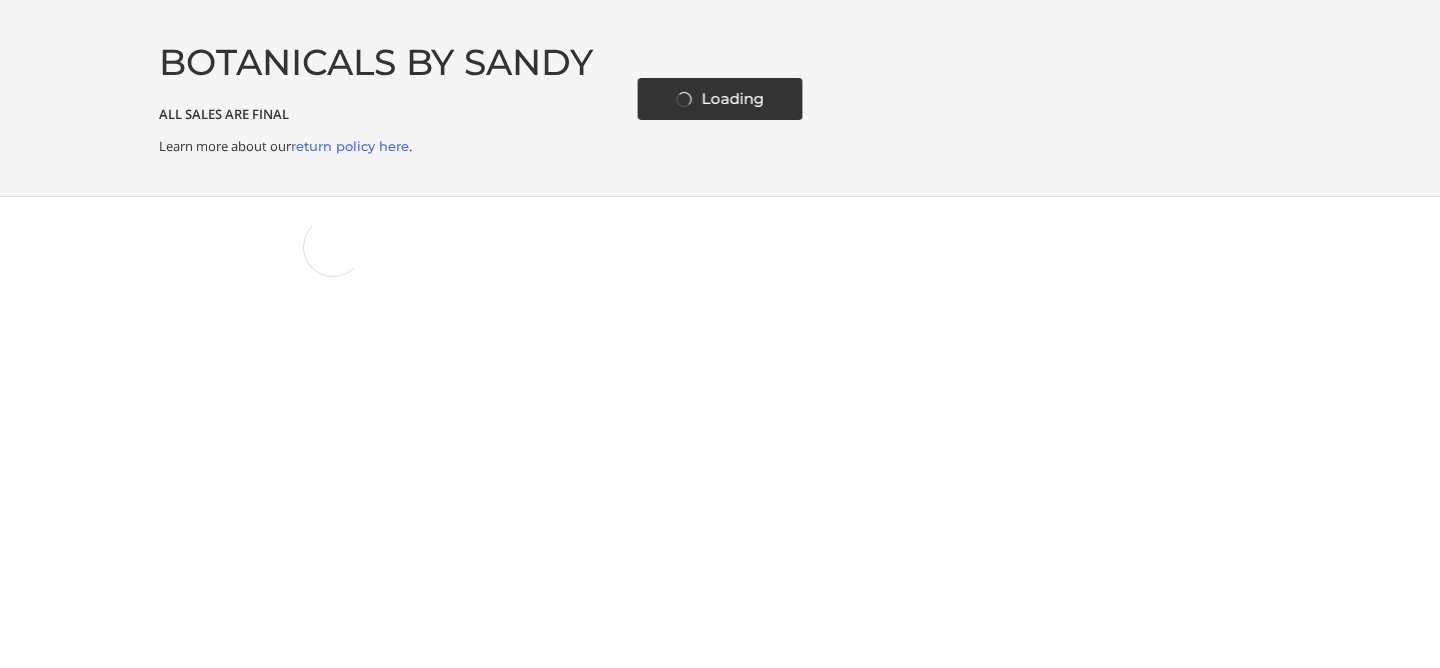 scroll, scrollTop: 0, scrollLeft: 0, axis: both 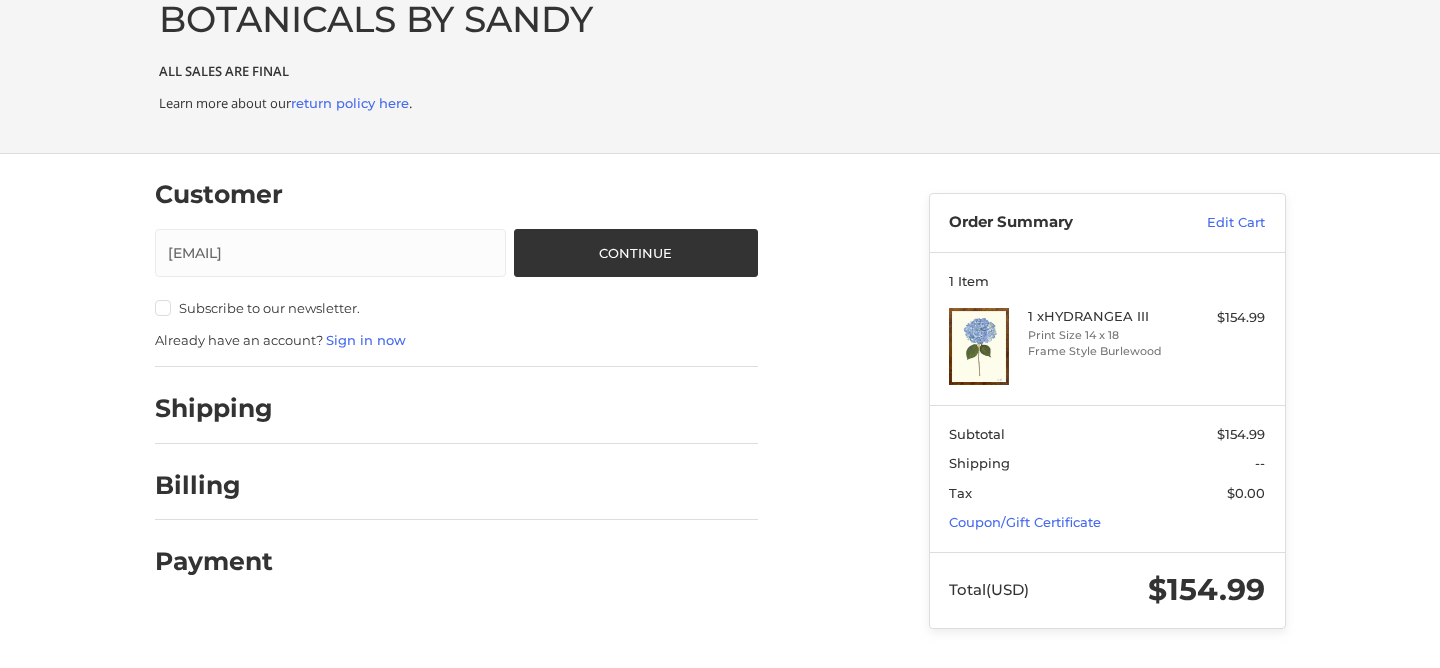 click on "Subscribe to our newsletter." at bounding box center [269, 308] 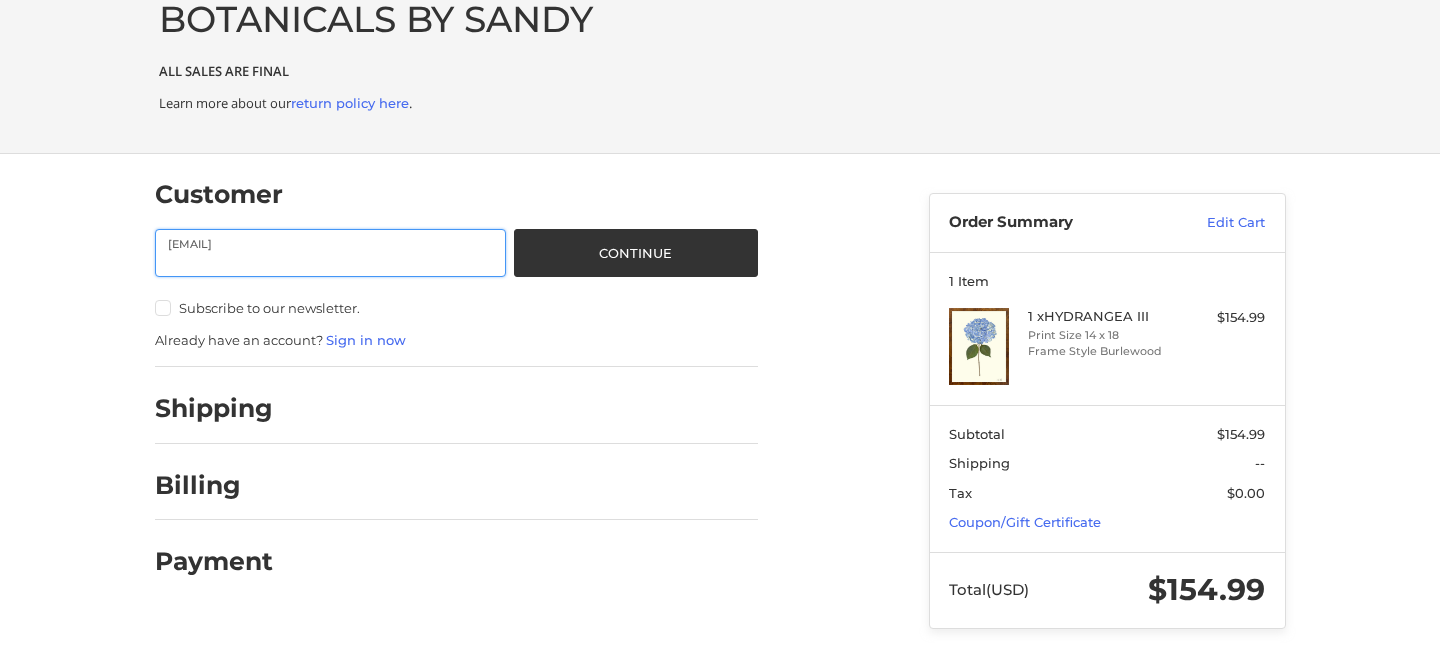 click on "Email" at bounding box center (331, 253) 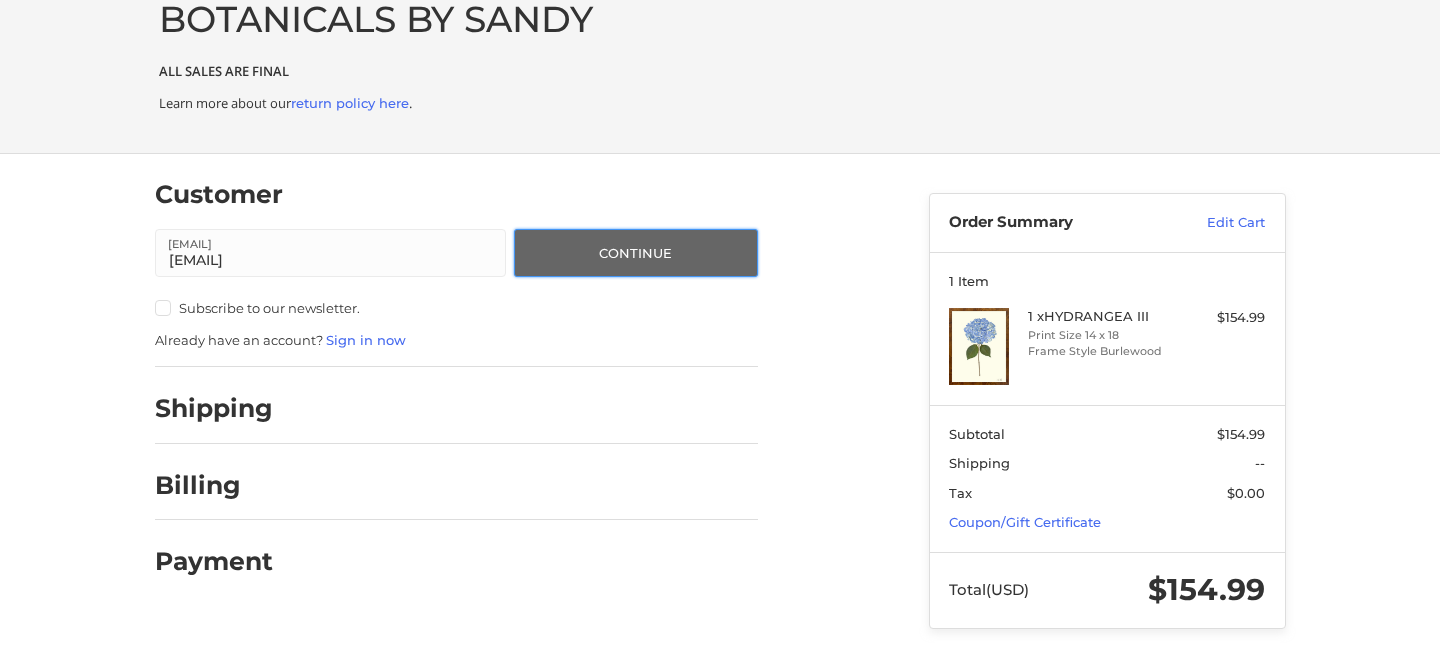 click on "Continue" at bounding box center [635, 253] 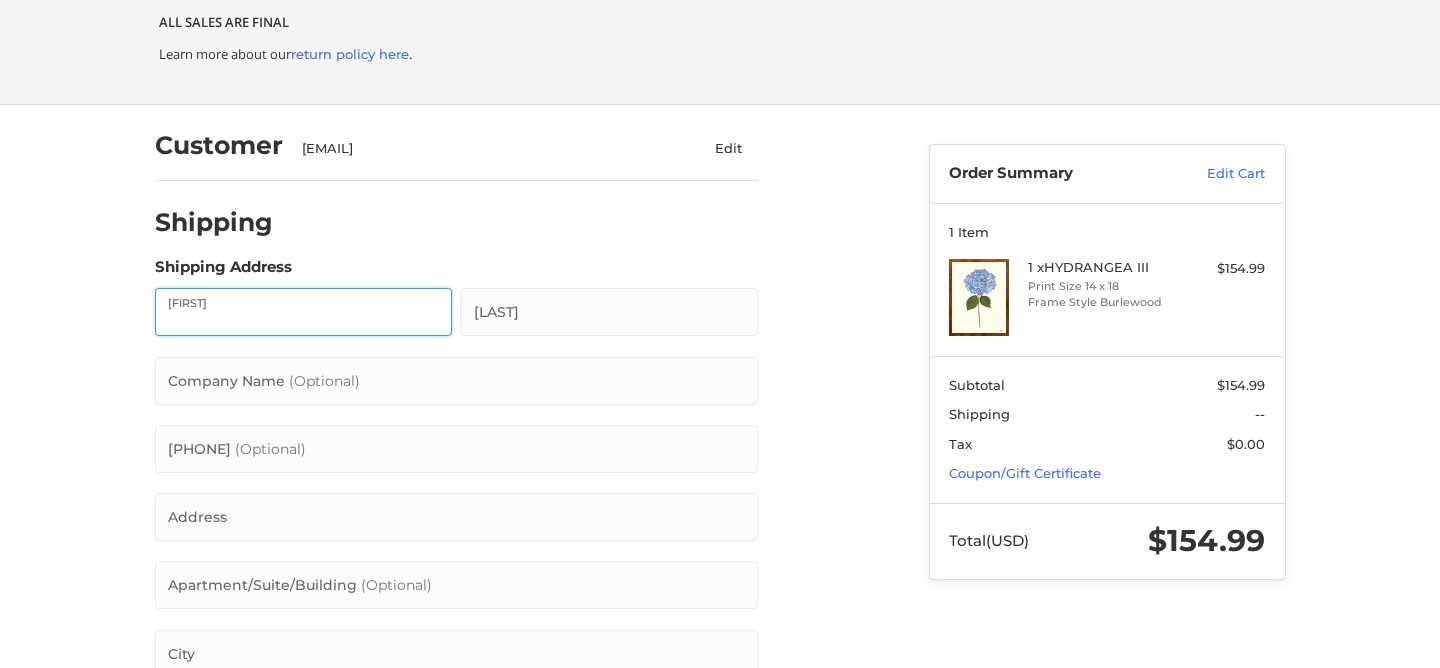 scroll, scrollTop: 139, scrollLeft: 0, axis: vertical 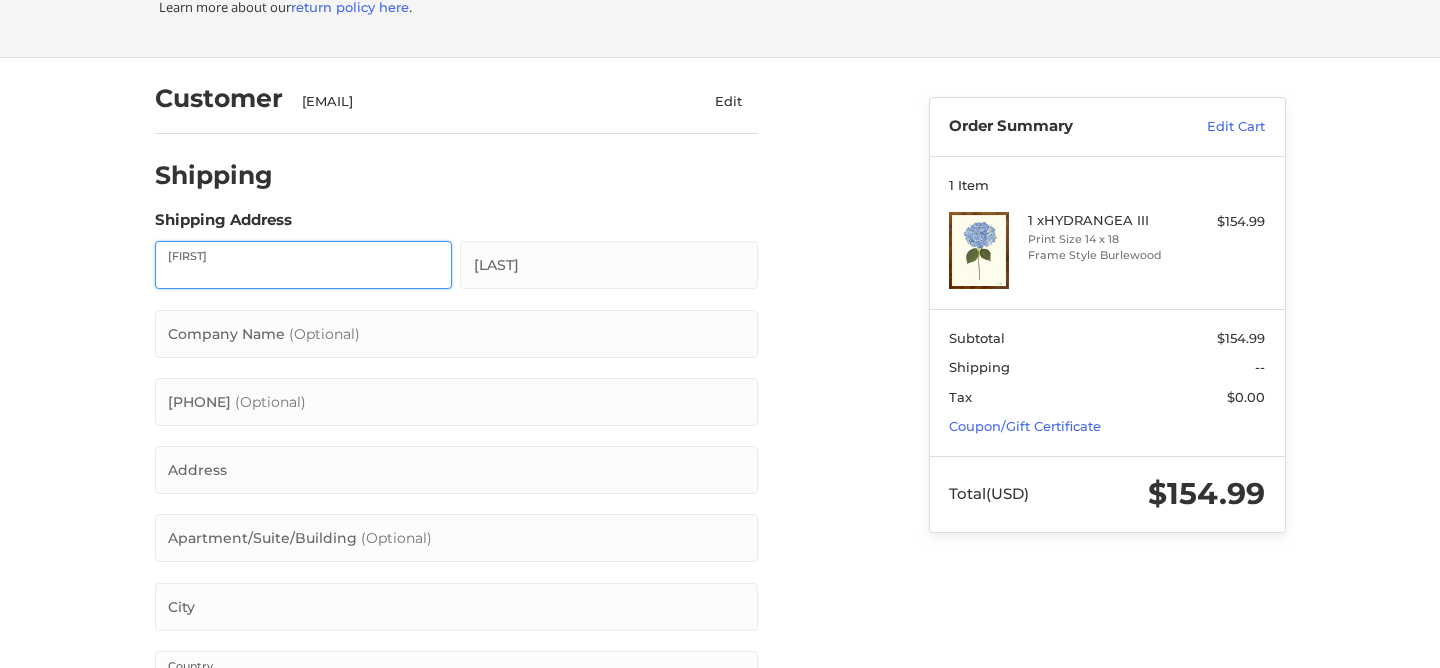 click on "First Name" at bounding box center [304, 265] 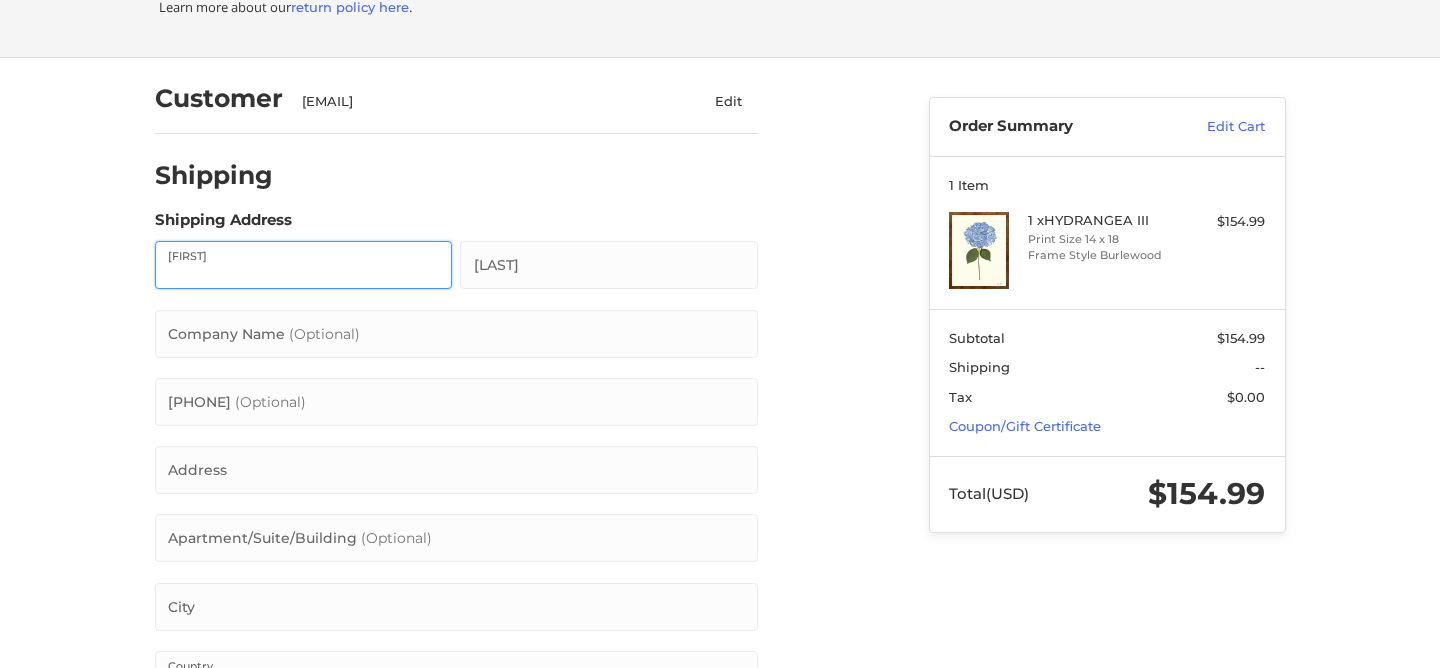 type on "Maggie" 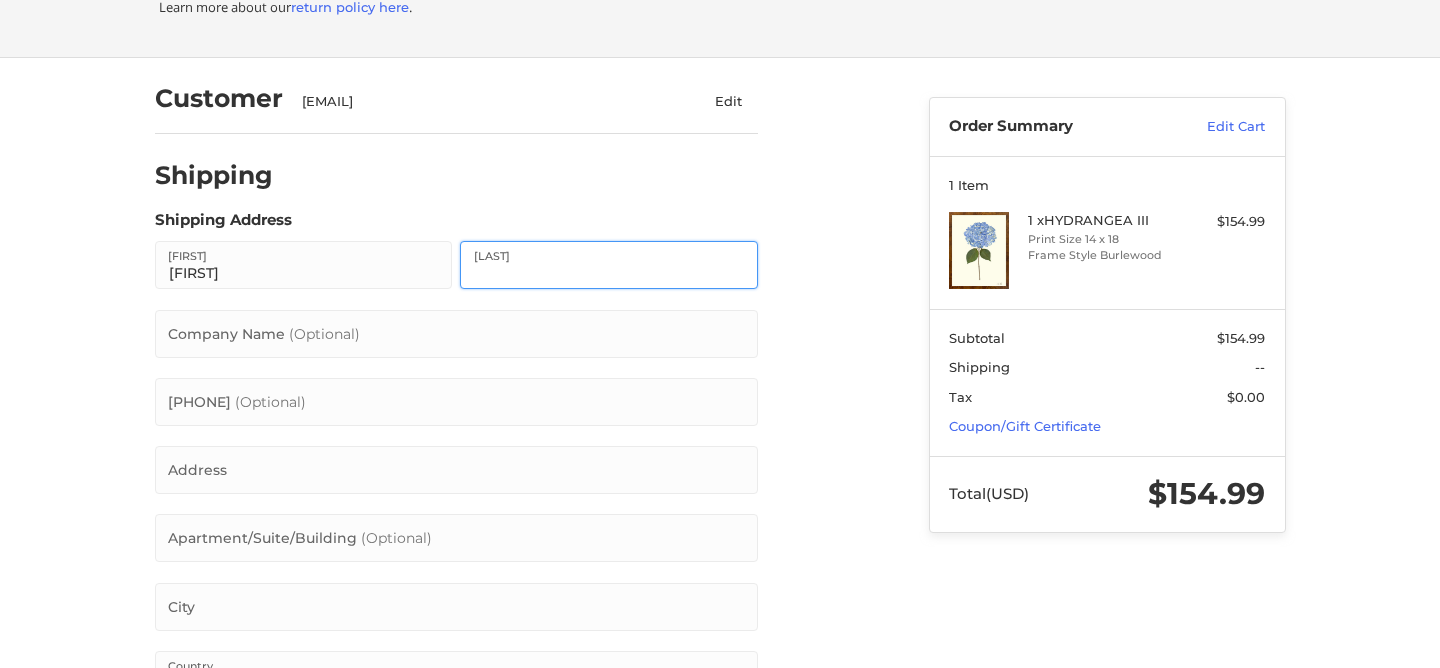 type on "Martin" 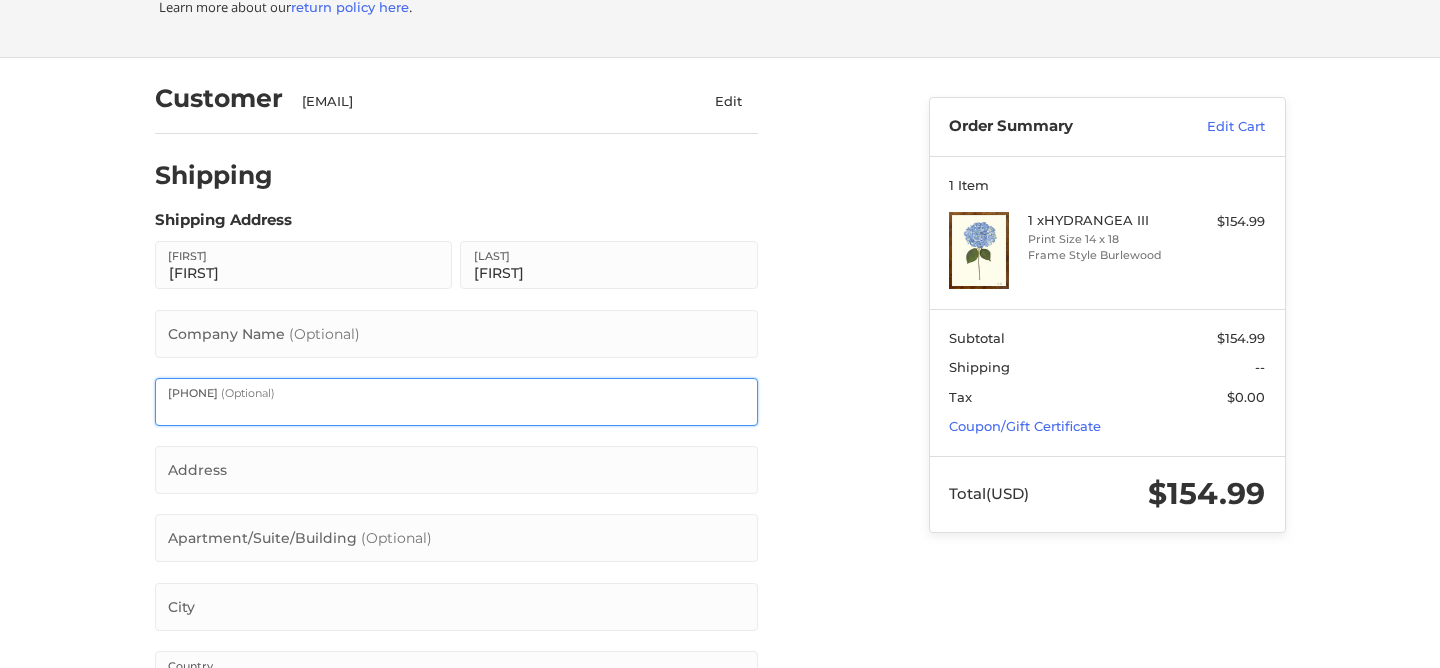 type on "12163162866" 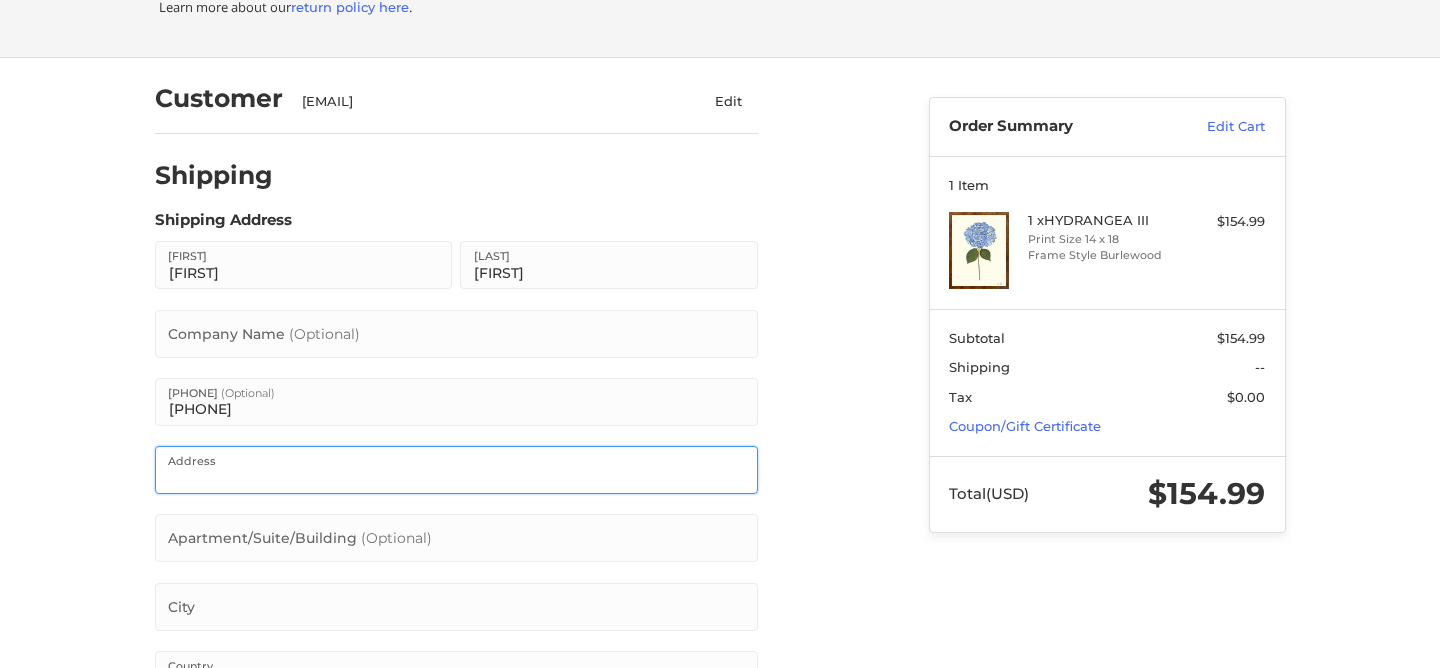 type on "1705 Temple Ave" 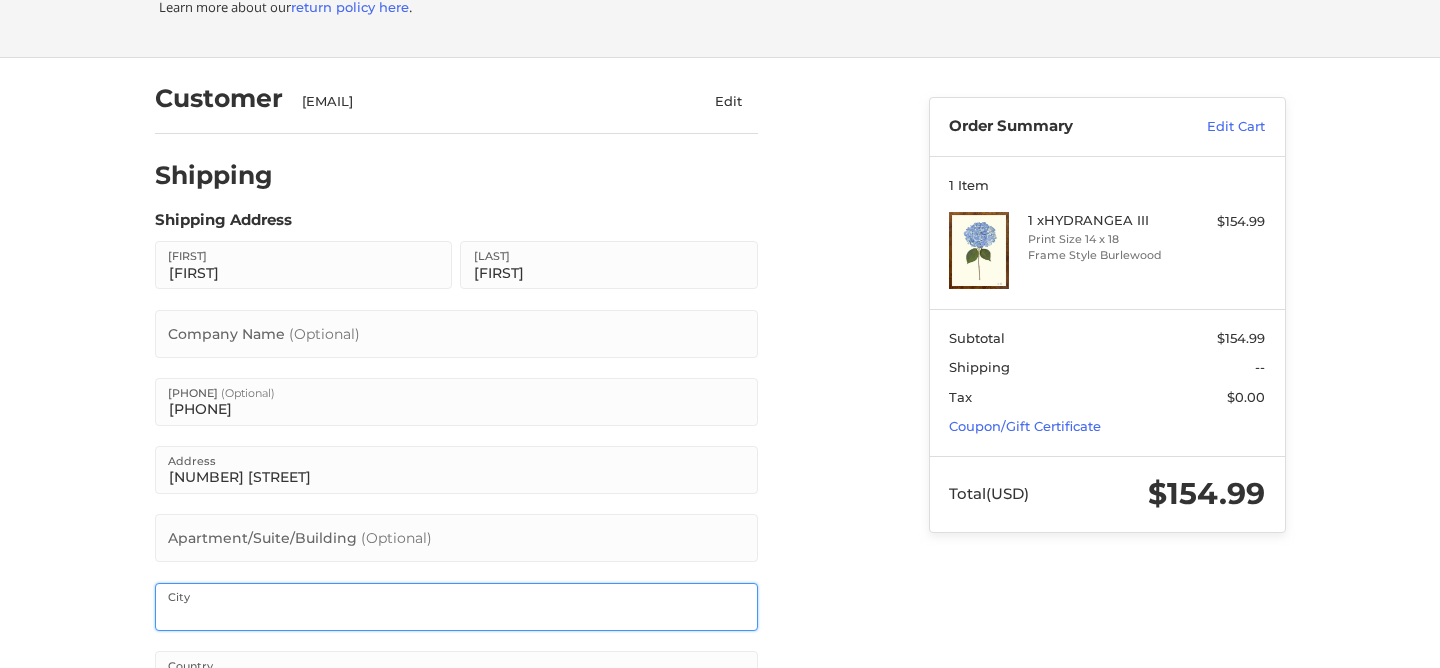 type on "Nashville" 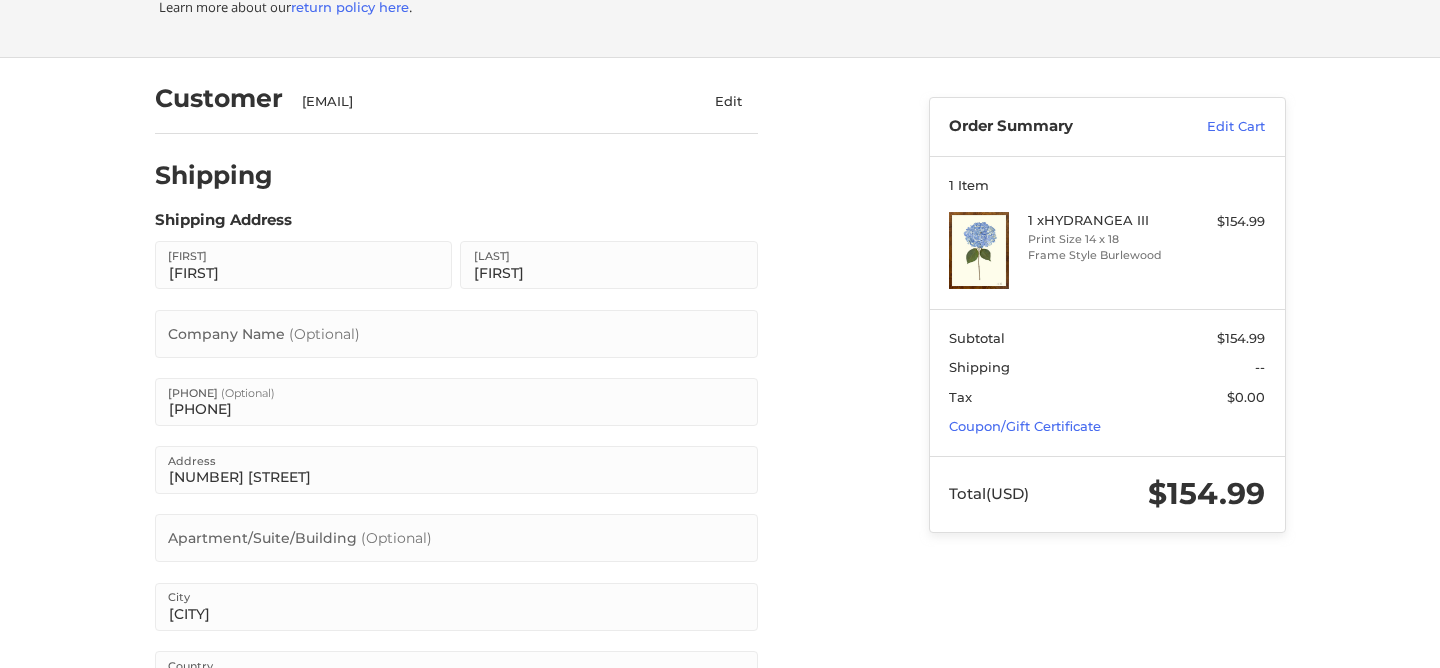 select on "**" 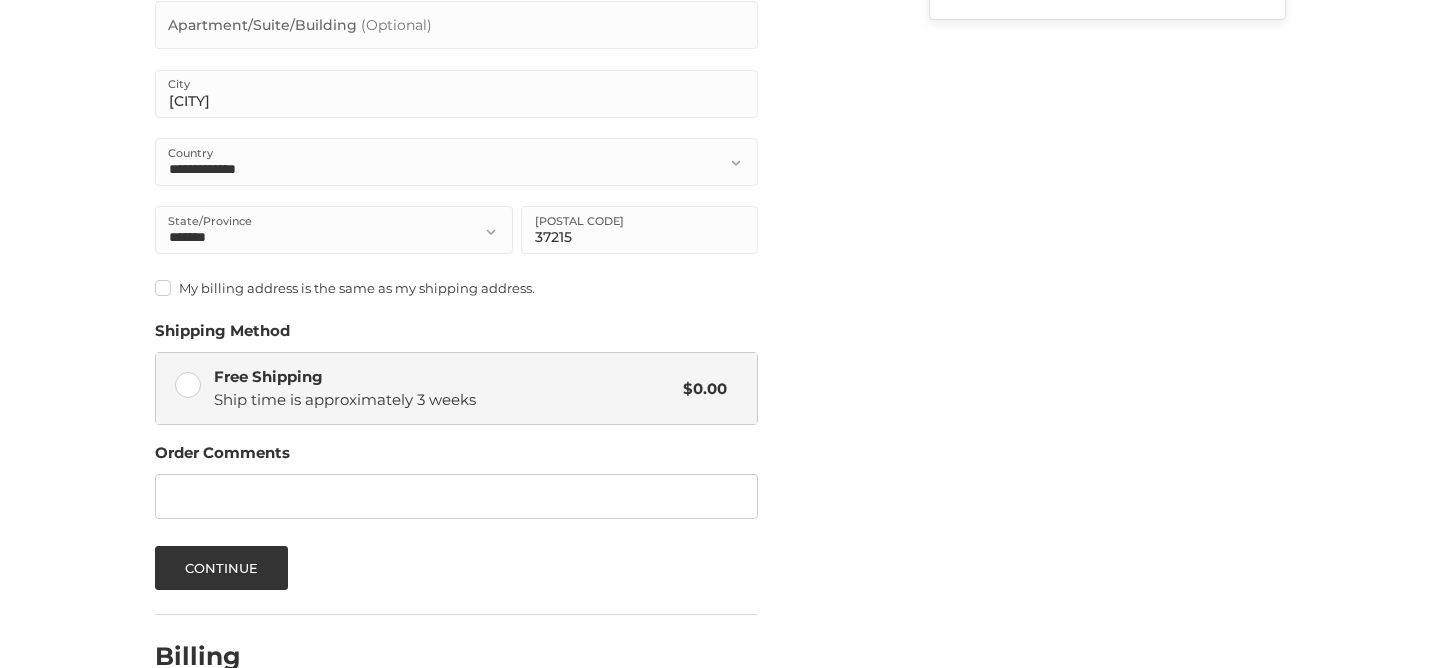 scroll, scrollTop: 0, scrollLeft: 0, axis: both 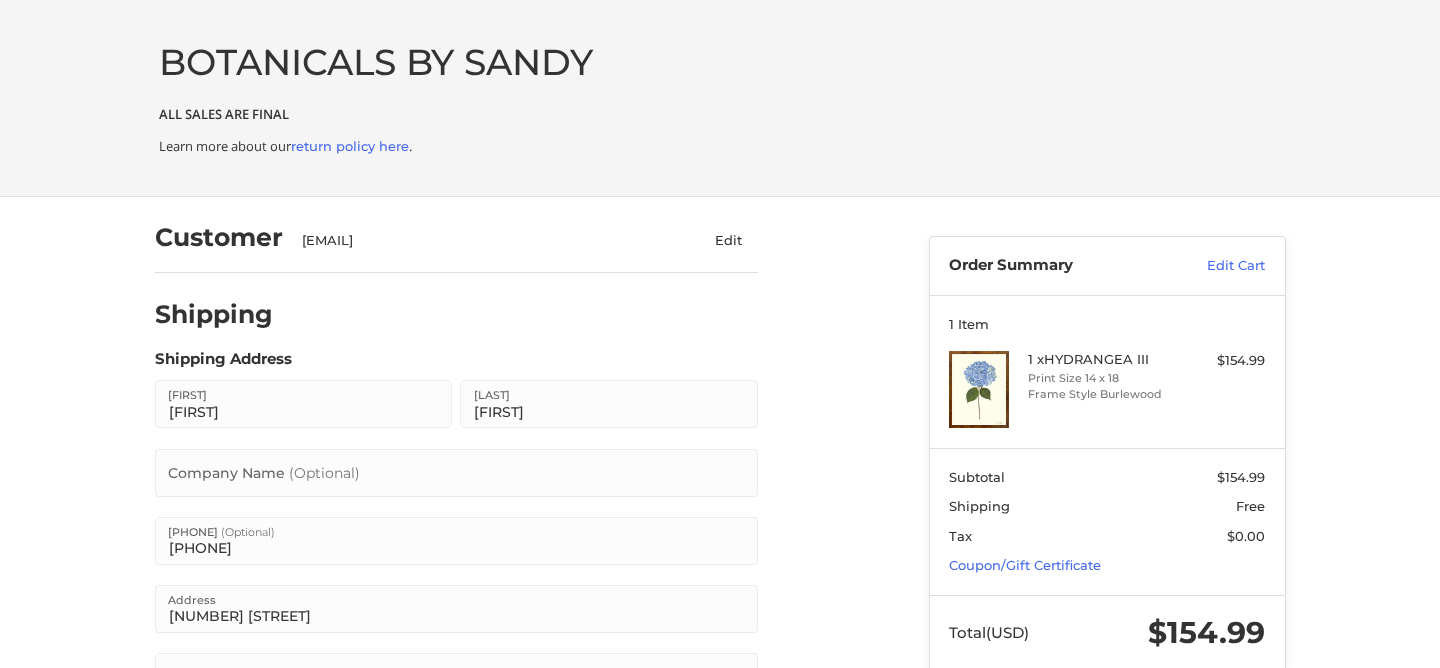click on "BOTANICALS BY [PERSON]" at bounding box center (376, 62) 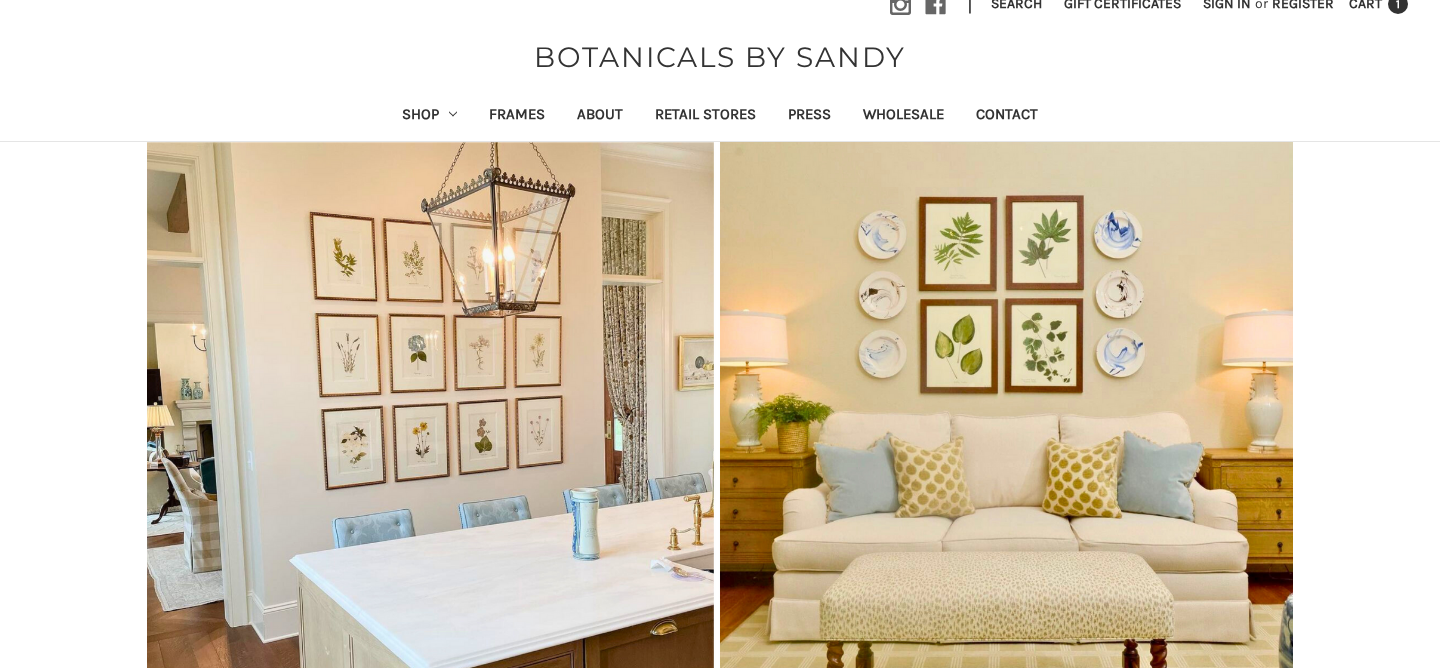 scroll, scrollTop: 23, scrollLeft: 0, axis: vertical 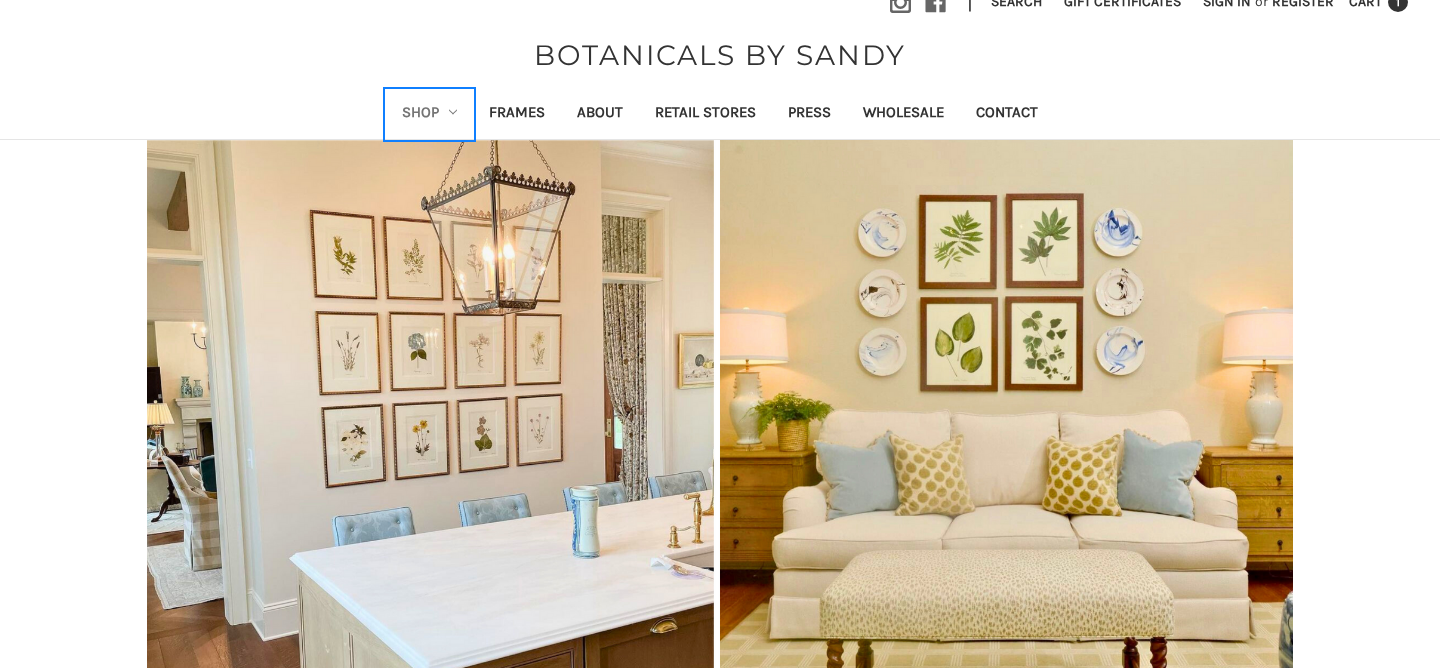 click on "Shop" at bounding box center (430, 114) 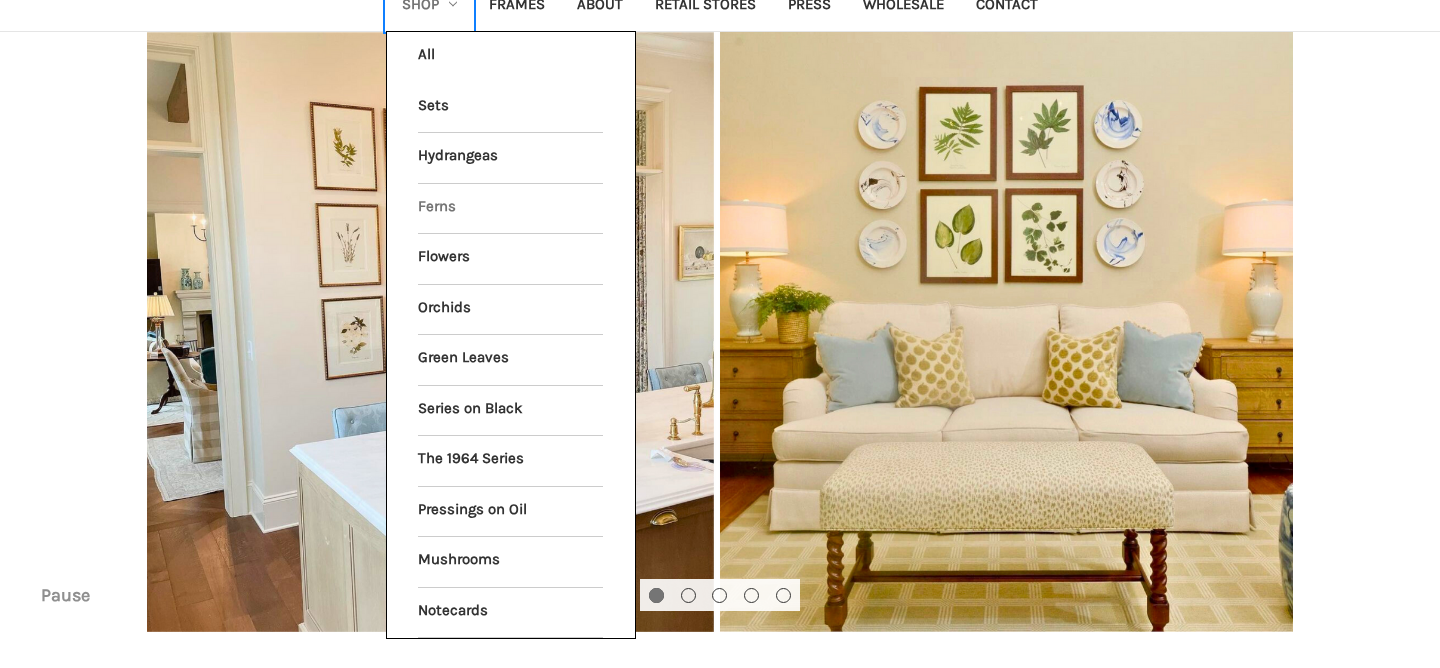 scroll, scrollTop: 133, scrollLeft: 0, axis: vertical 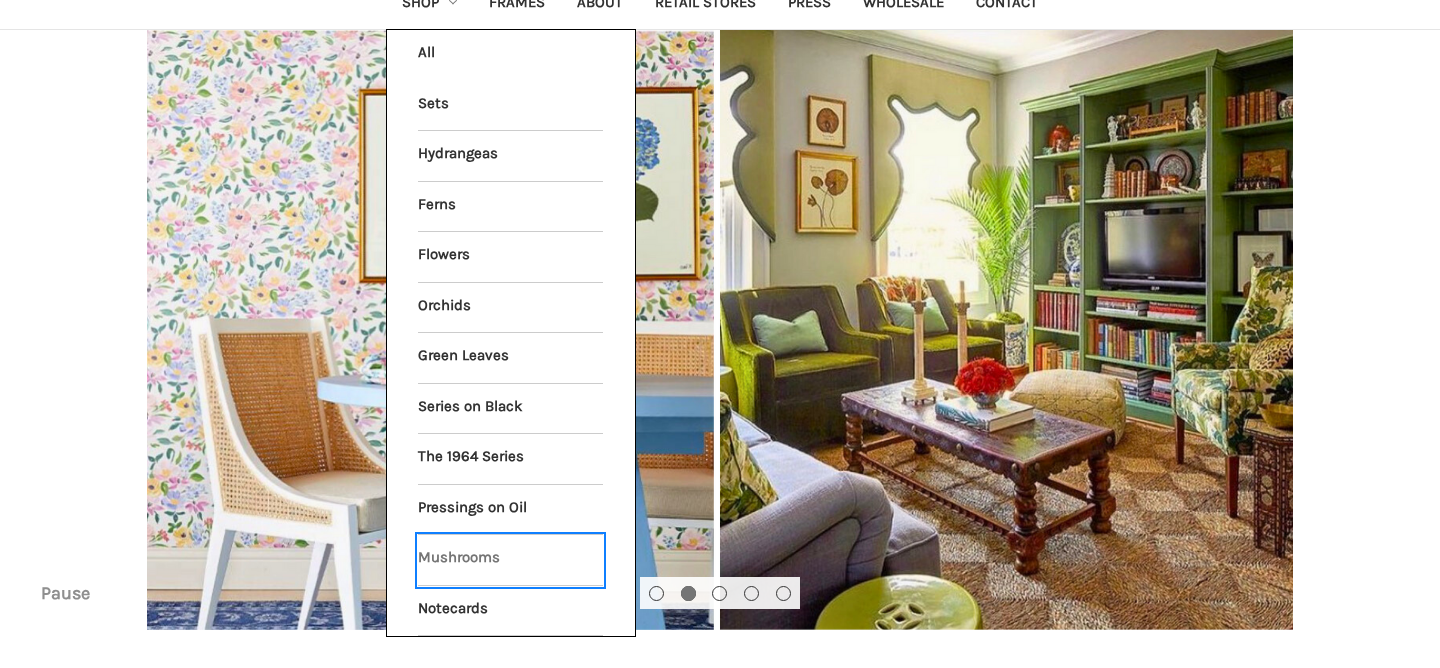 click on "Mushrooms" at bounding box center [510, 560] 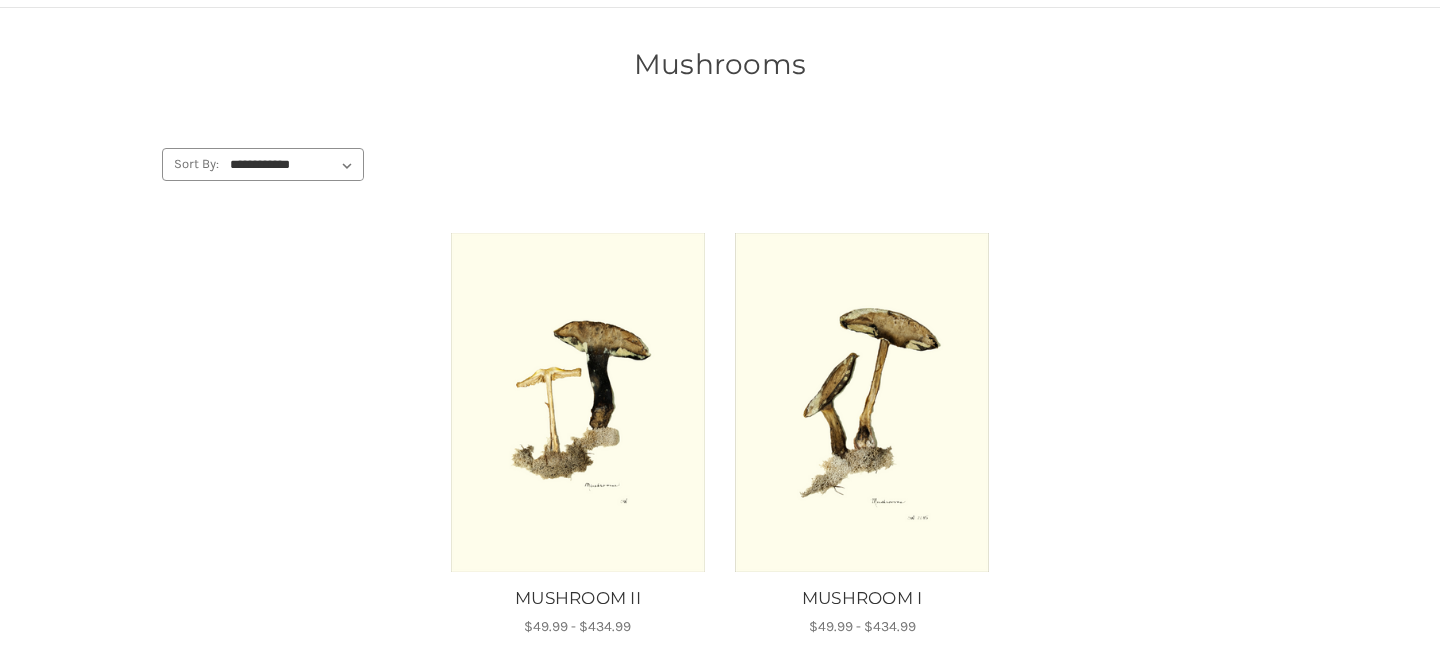 scroll, scrollTop: 0, scrollLeft: 0, axis: both 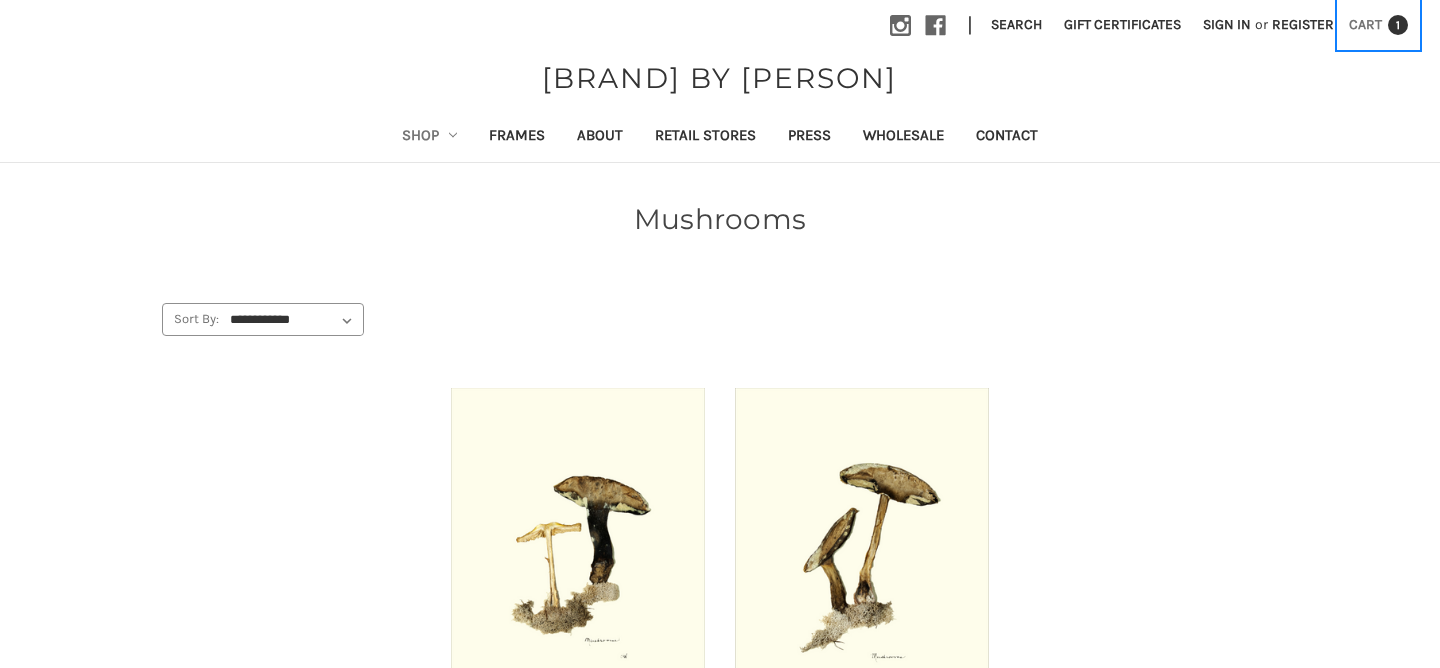 click on "Cart" at bounding box center [1365, 24] 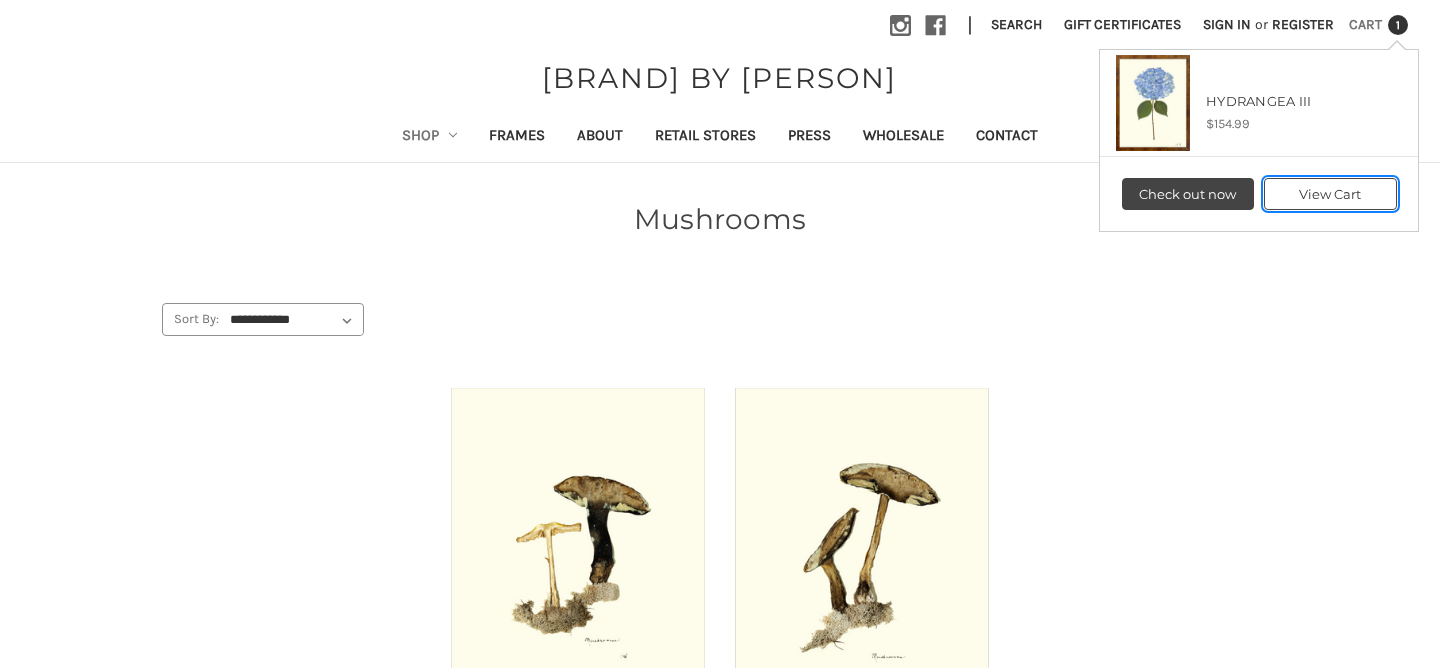 click on "View Cart" at bounding box center (1330, 194) 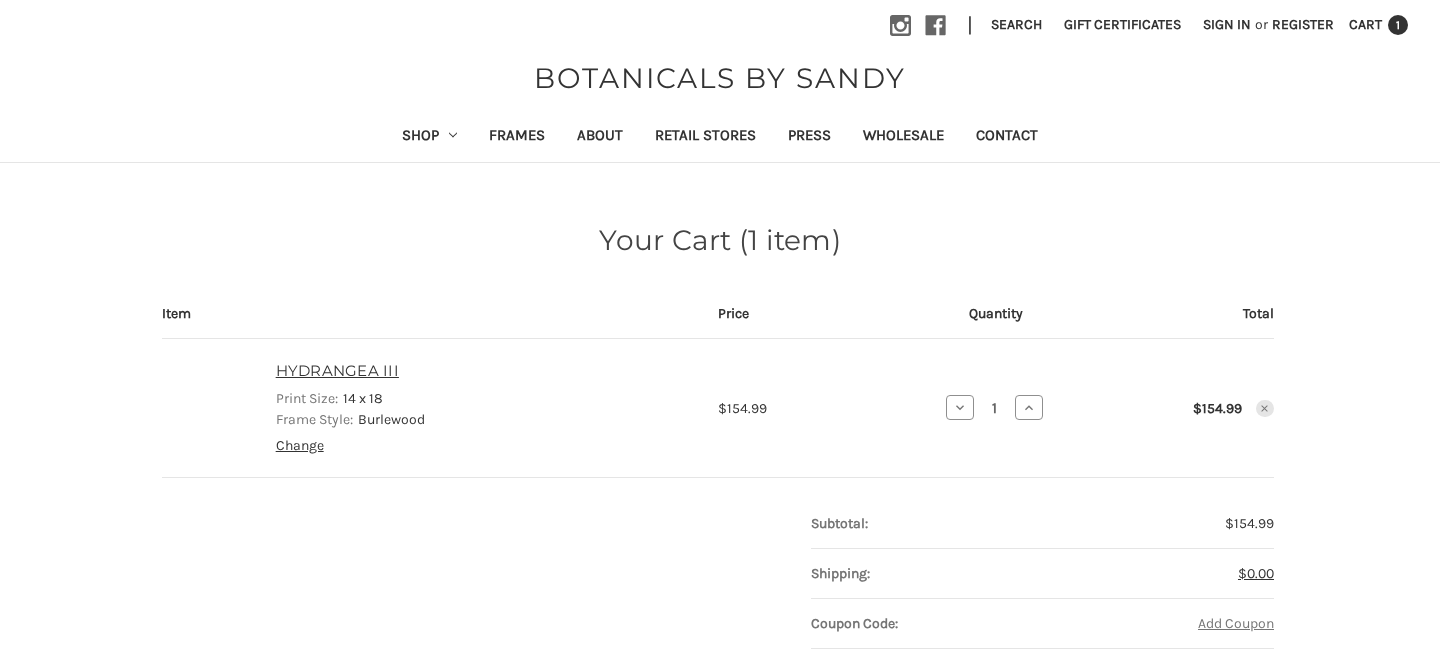 scroll, scrollTop: 0, scrollLeft: 0, axis: both 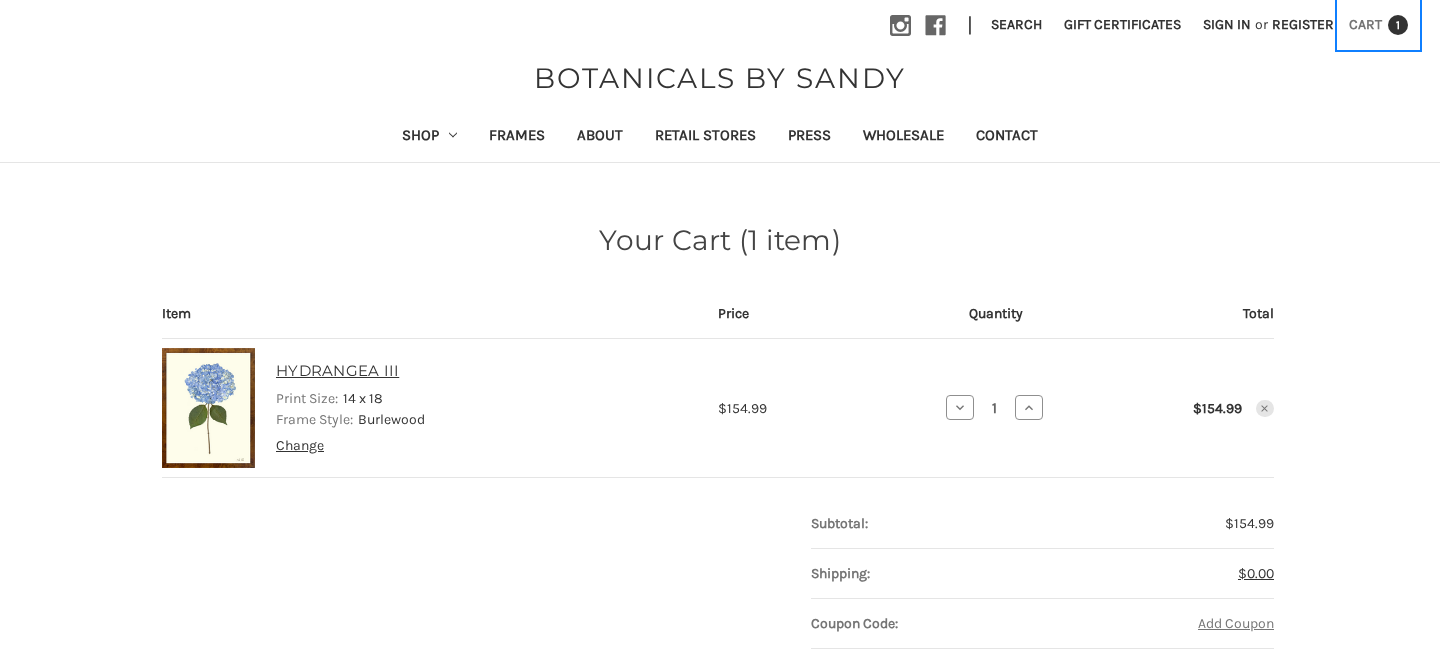 click on "Cart" at bounding box center [1365, 24] 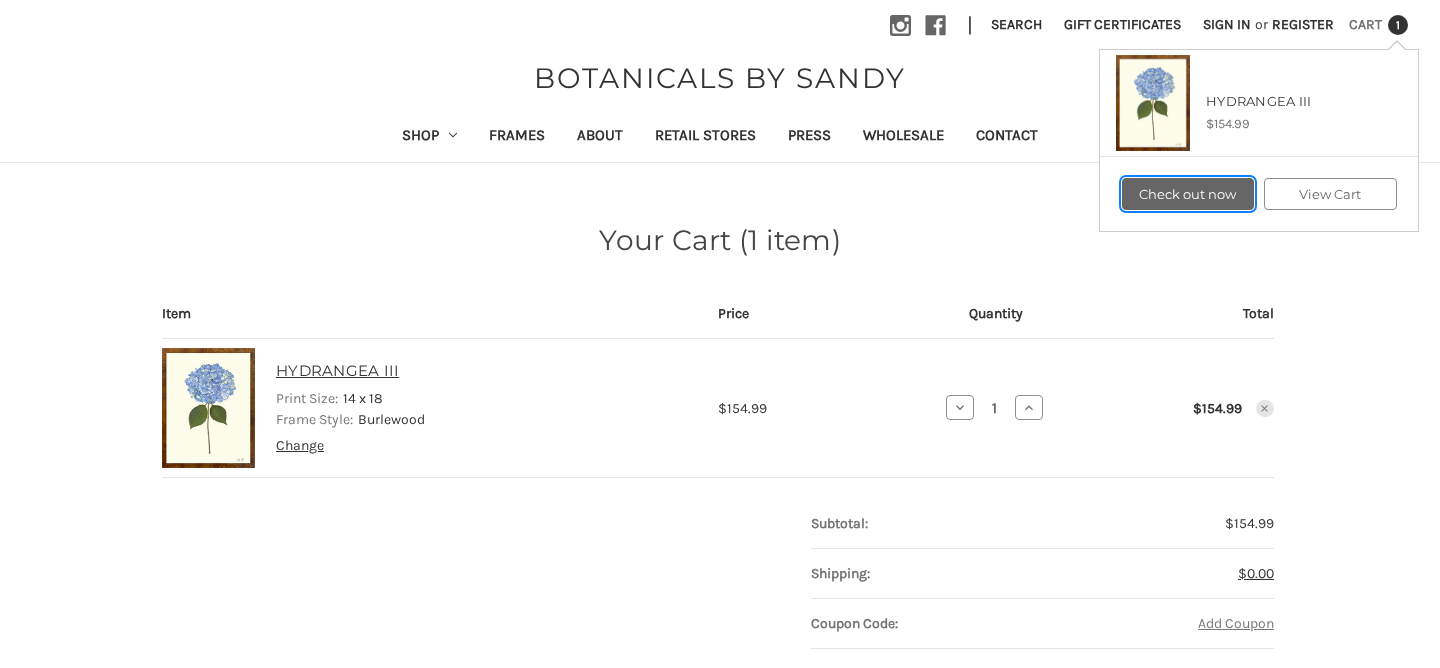 click on "Check out now" at bounding box center [1188, 194] 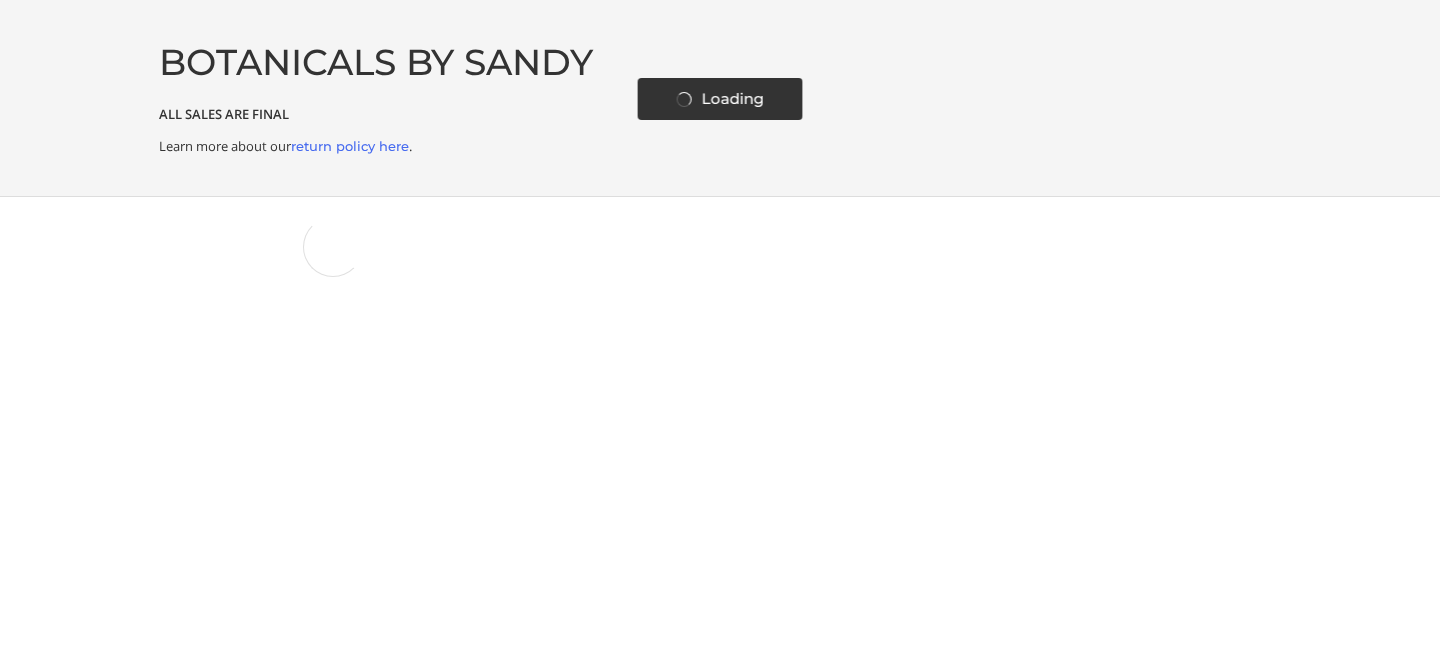 scroll, scrollTop: 0, scrollLeft: 0, axis: both 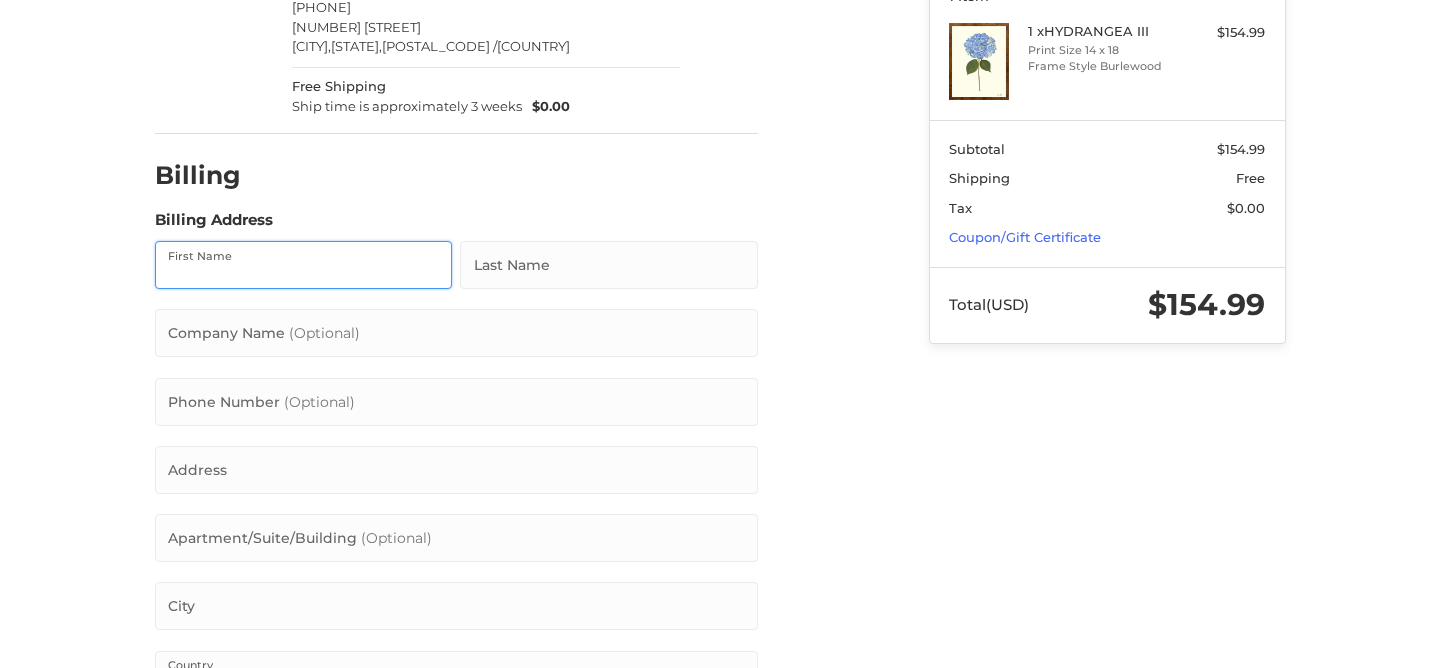 click on "First Name" at bounding box center [304, 265] 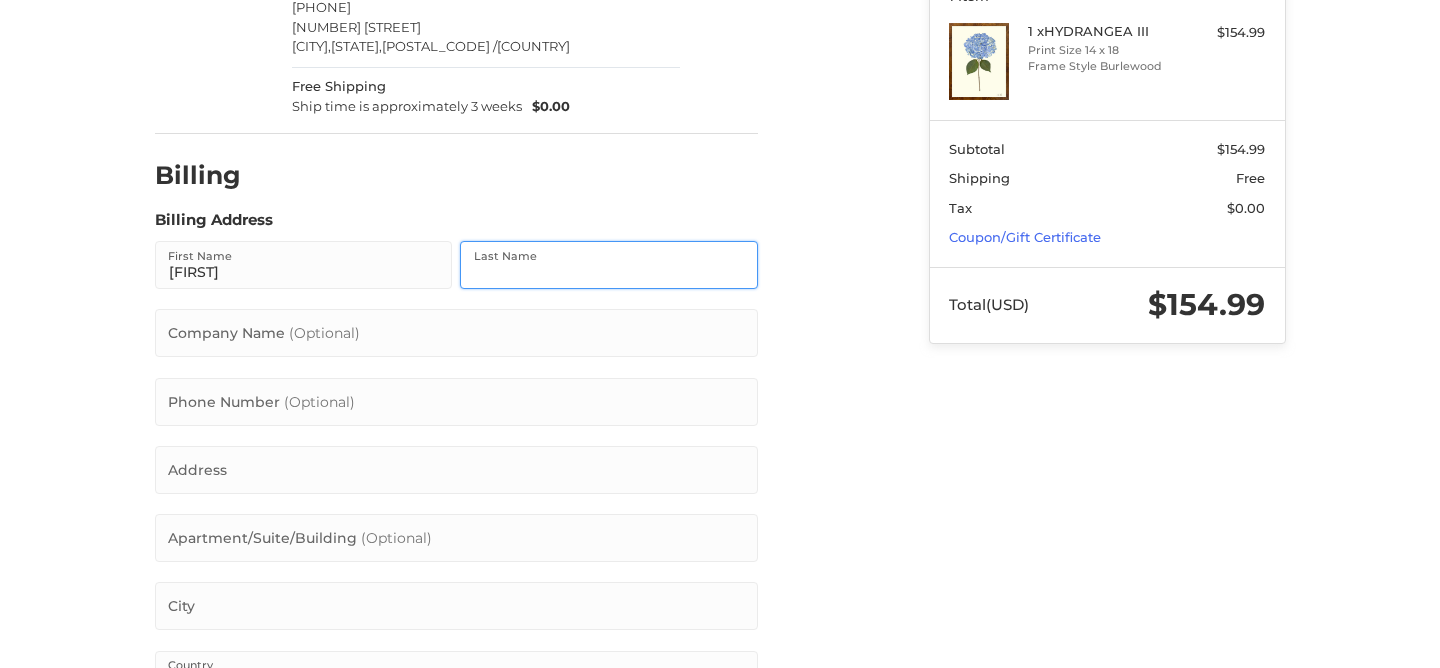 type on "Martin" 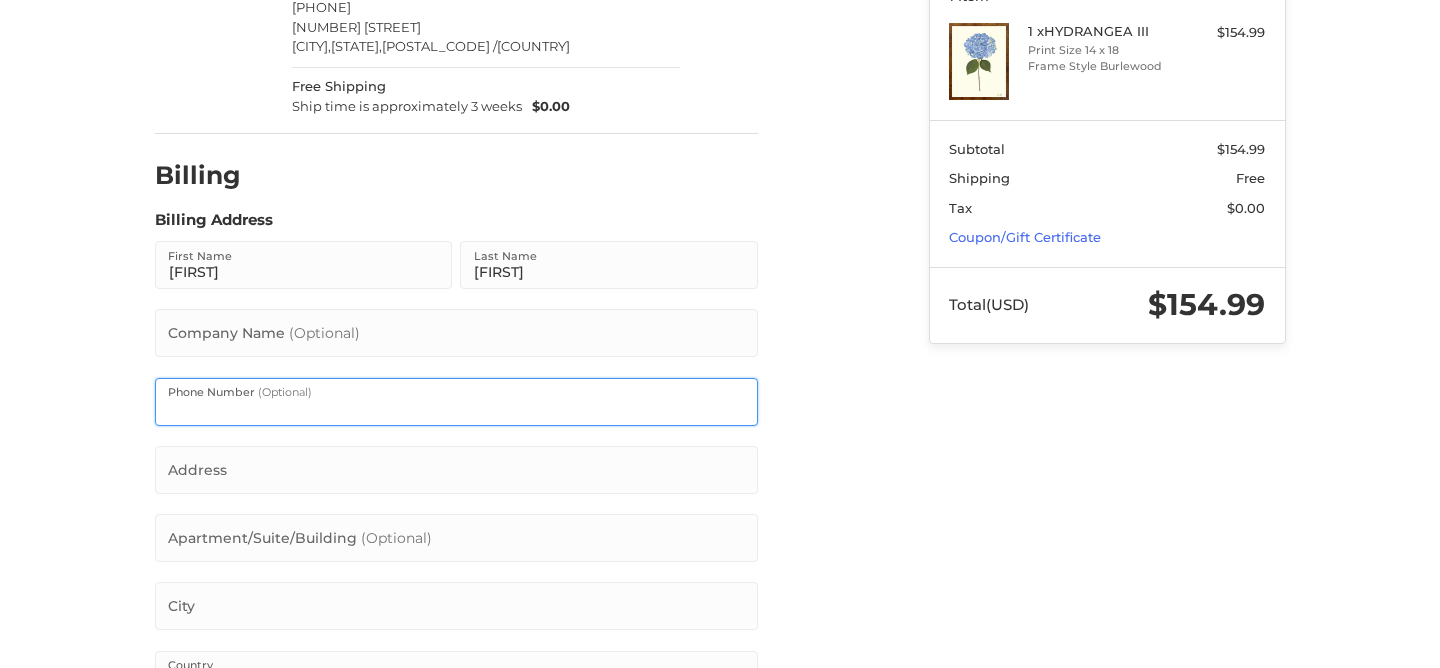 type on "12163162866" 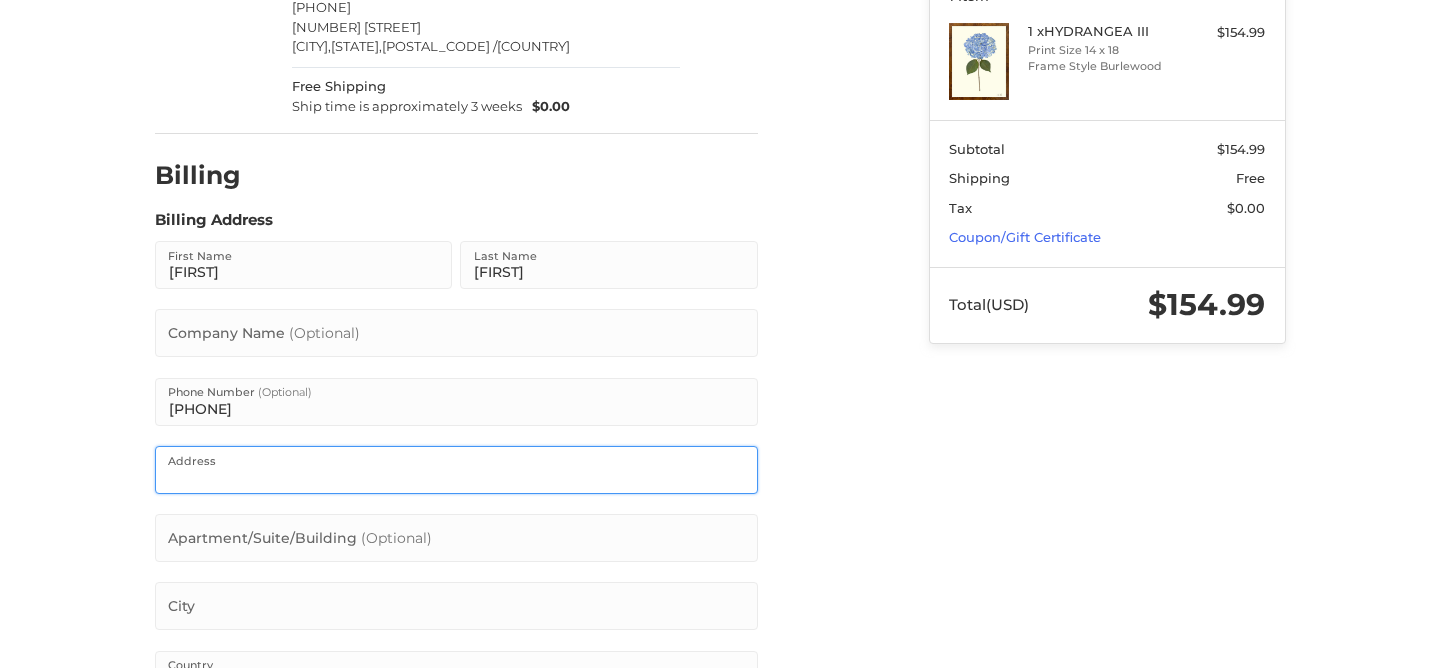 type on "1705 Temple Ave" 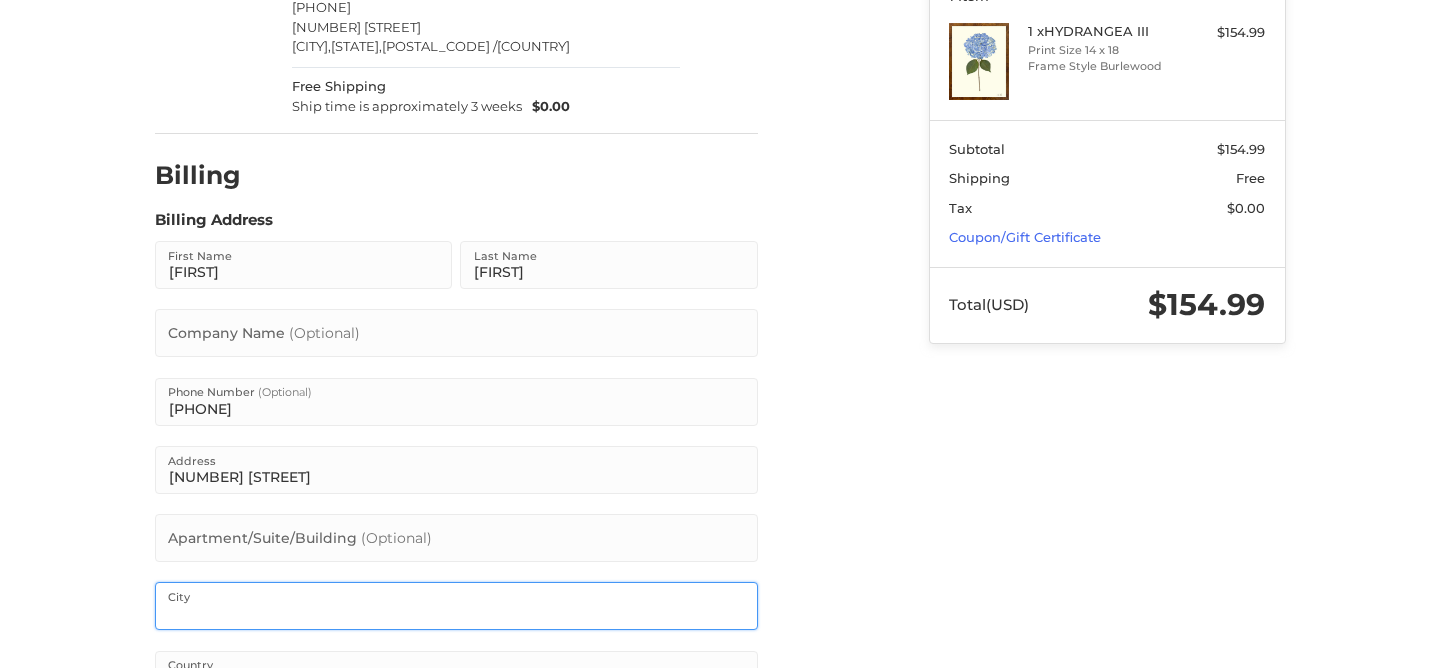 type on "Nashville" 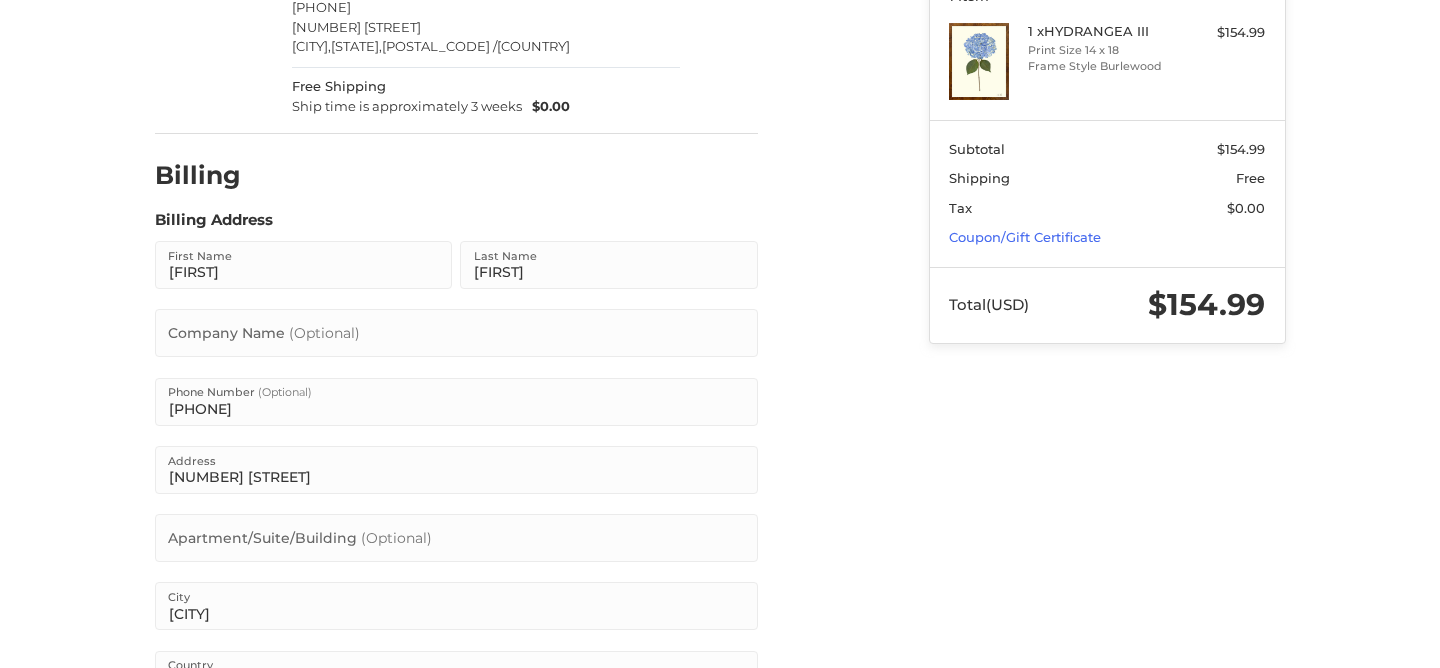 select on "**" 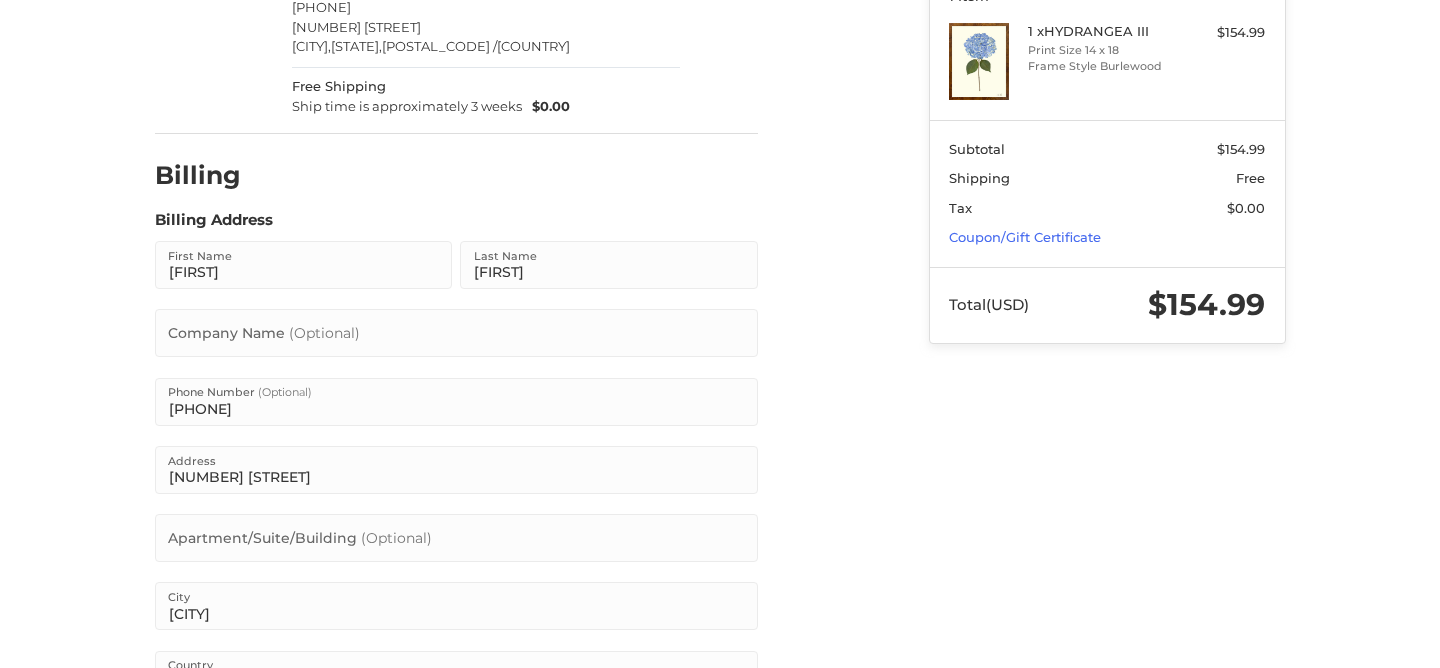 type on "37215" 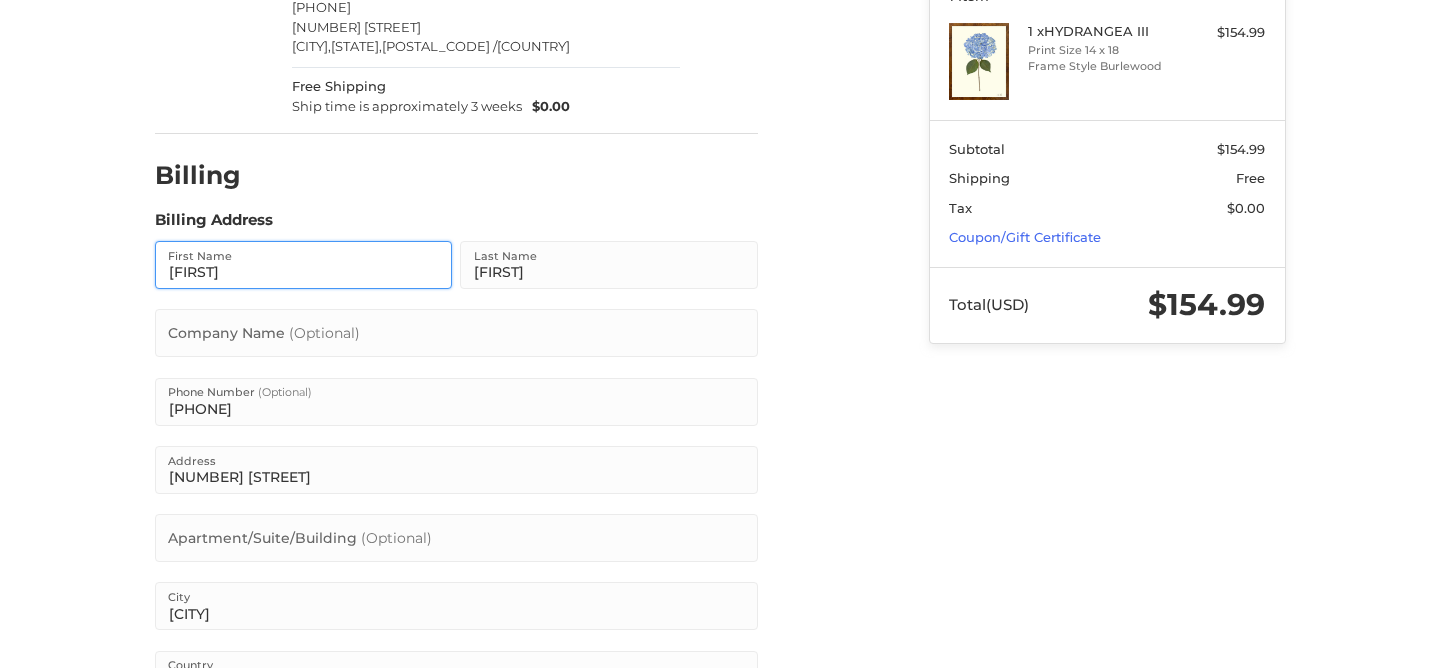 scroll, scrollTop: 636, scrollLeft: 0, axis: vertical 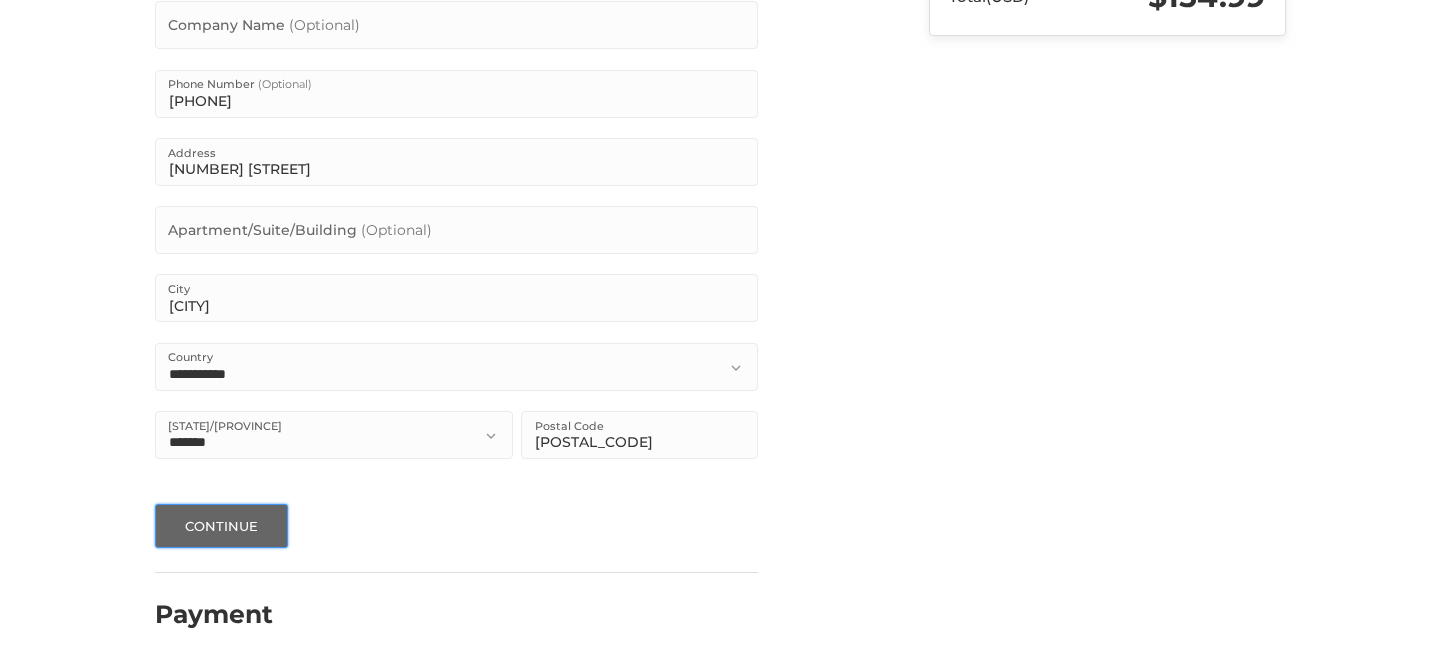 click on "Continue" at bounding box center (222, 526) 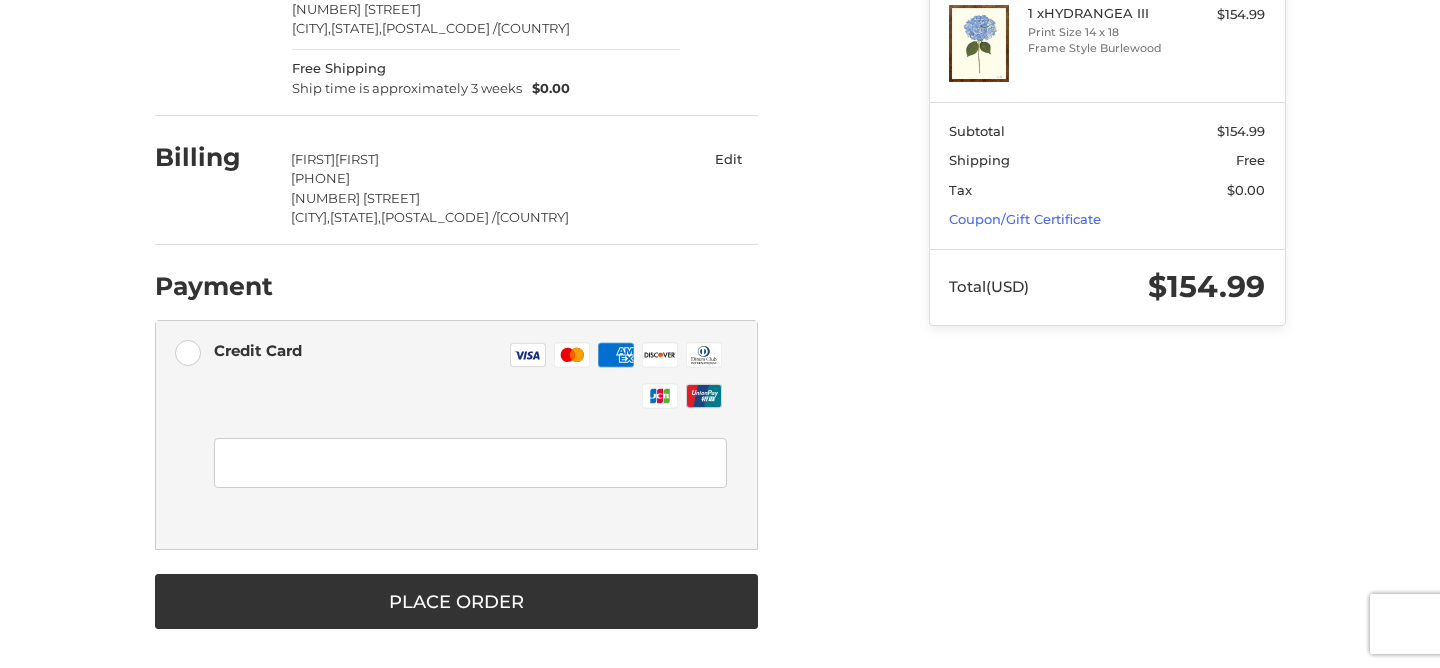 scroll, scrollTop: 351, scrollLeft: 0, axis: vertical 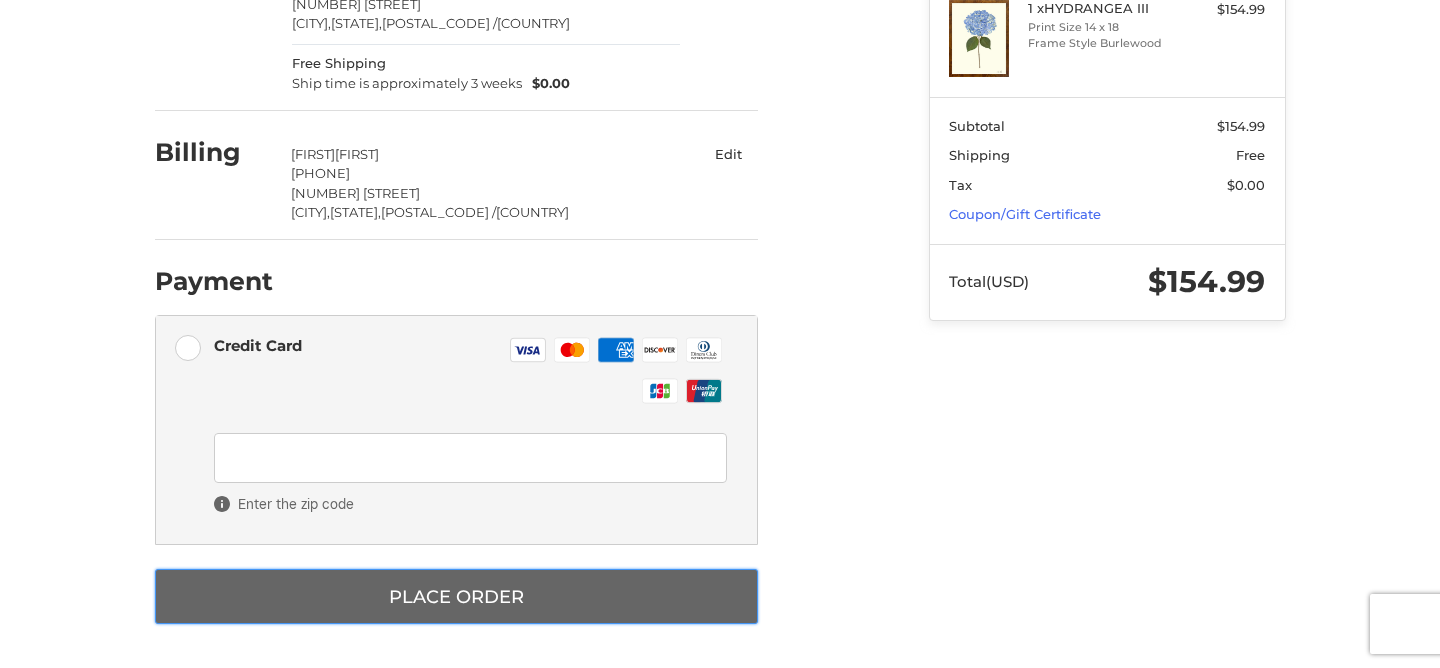 click on "Place Order" at bounding box center (456, 596) 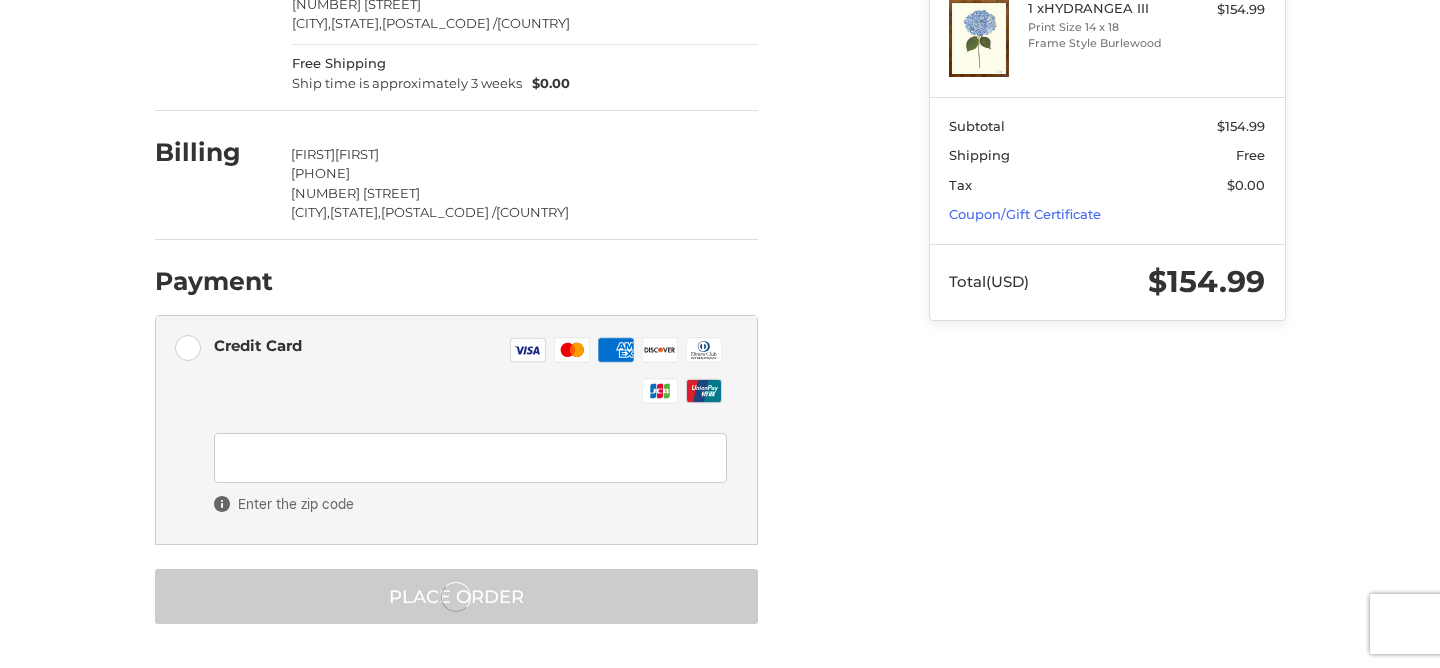 scroll, scrollTop: 0, scrollLeft: 0, axis: both 